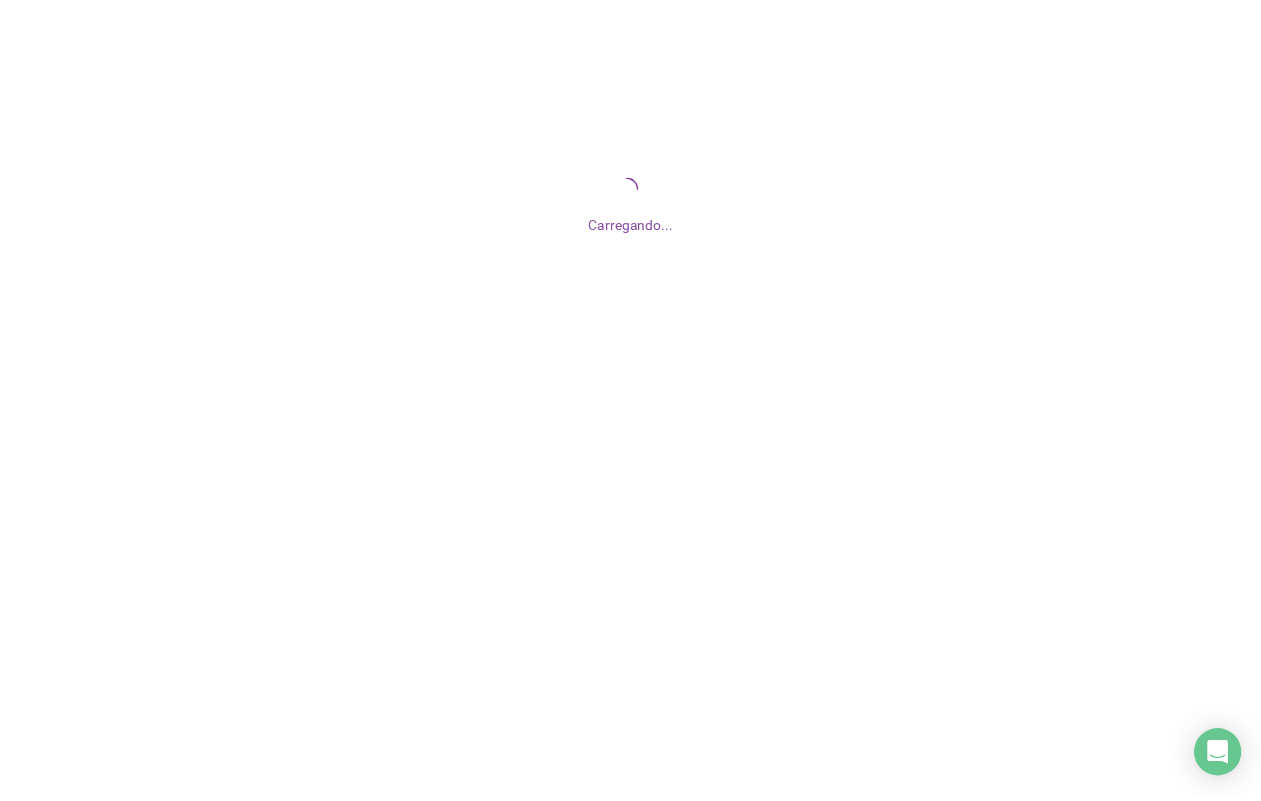 scroll, scrollTop: 0, scrollLeft: 0, axis: both 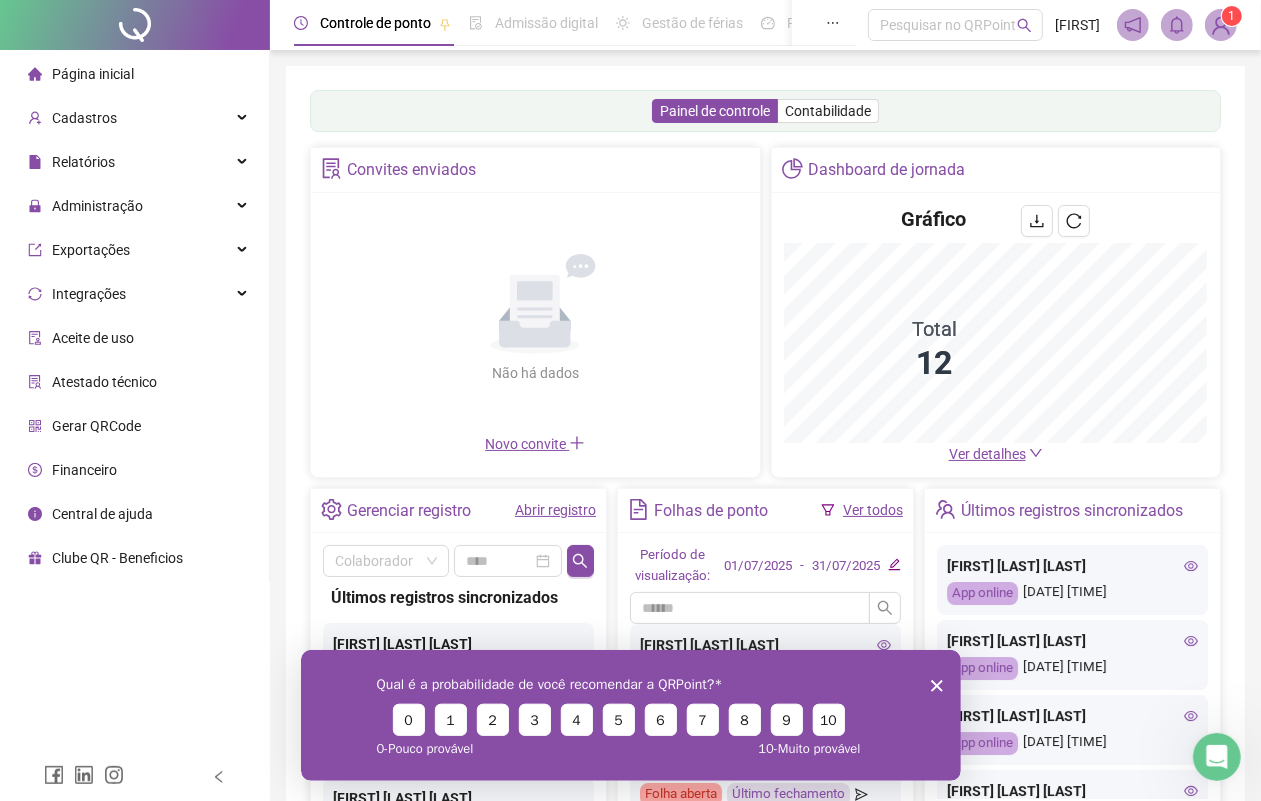 click 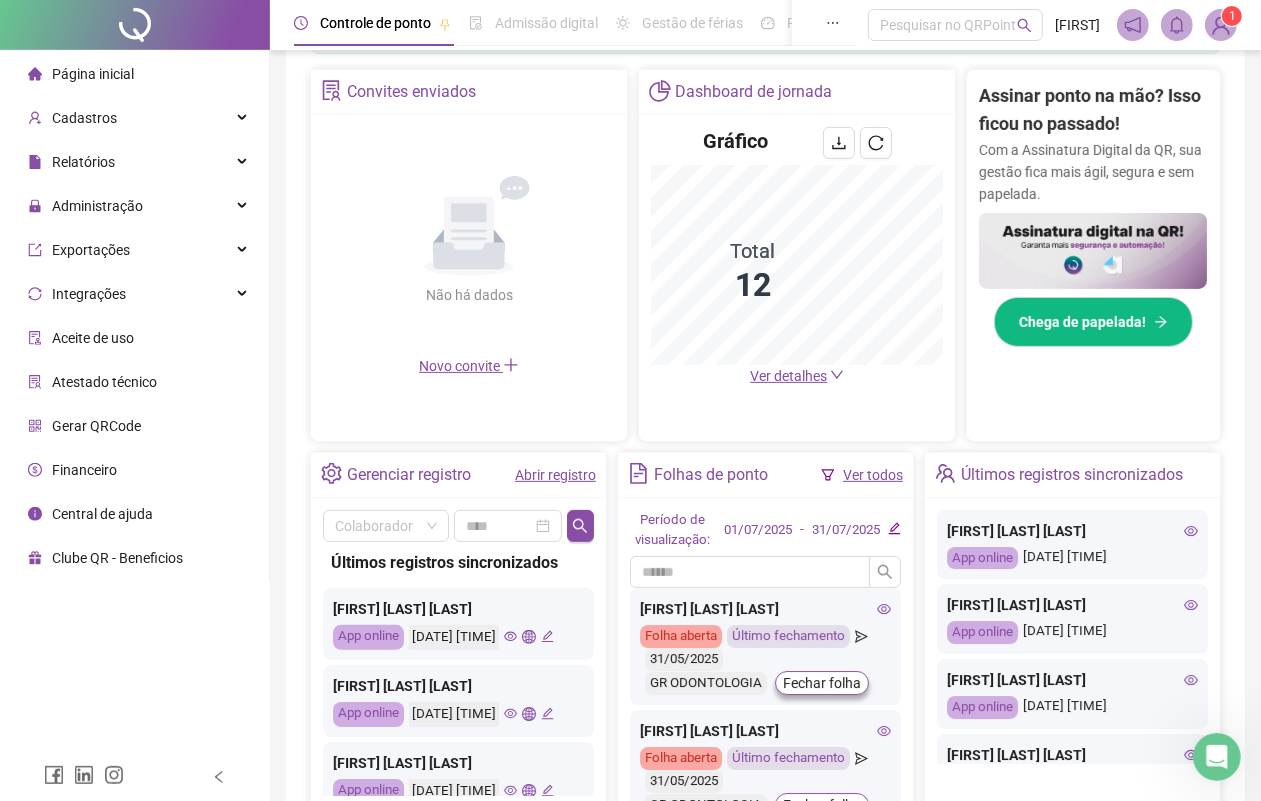 scroll, scrollTop: 375, scrollLeft: 0, axis: vertical 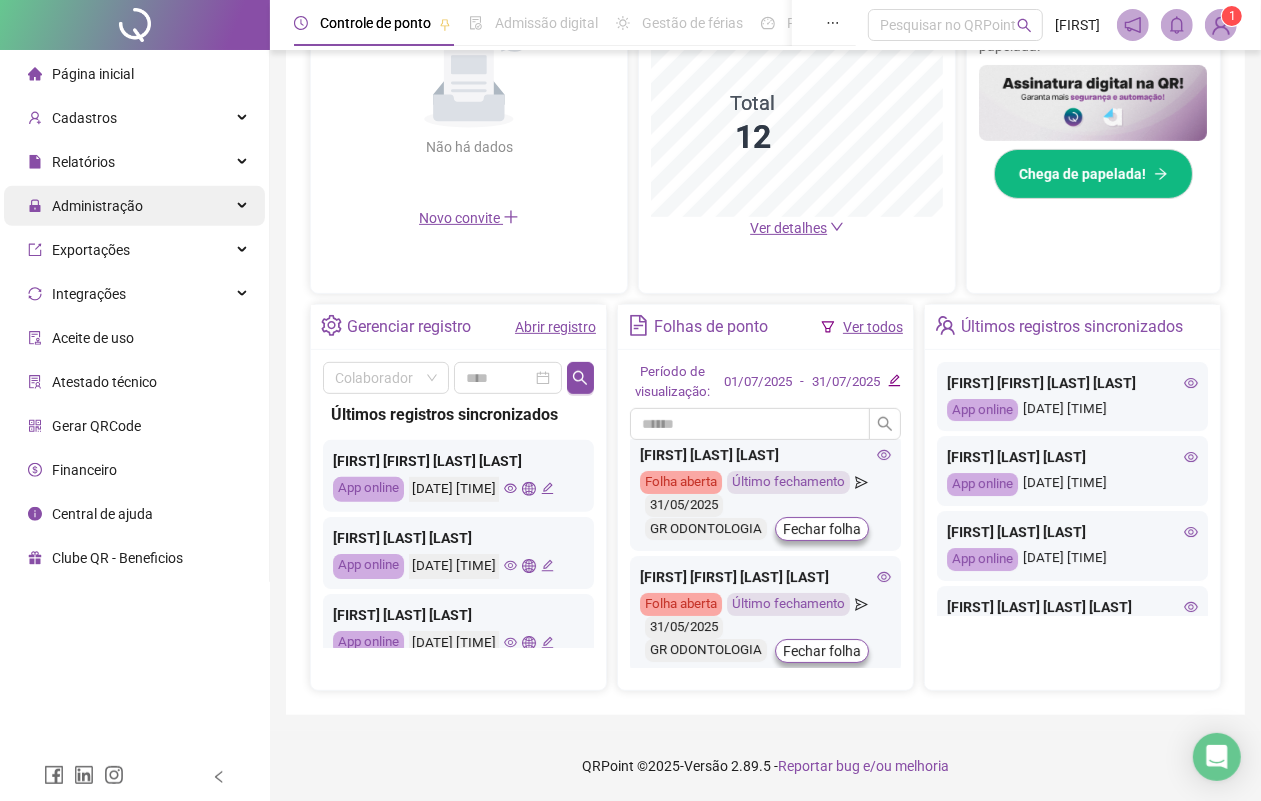 click on "Administração" at bounding box center [85, 206] 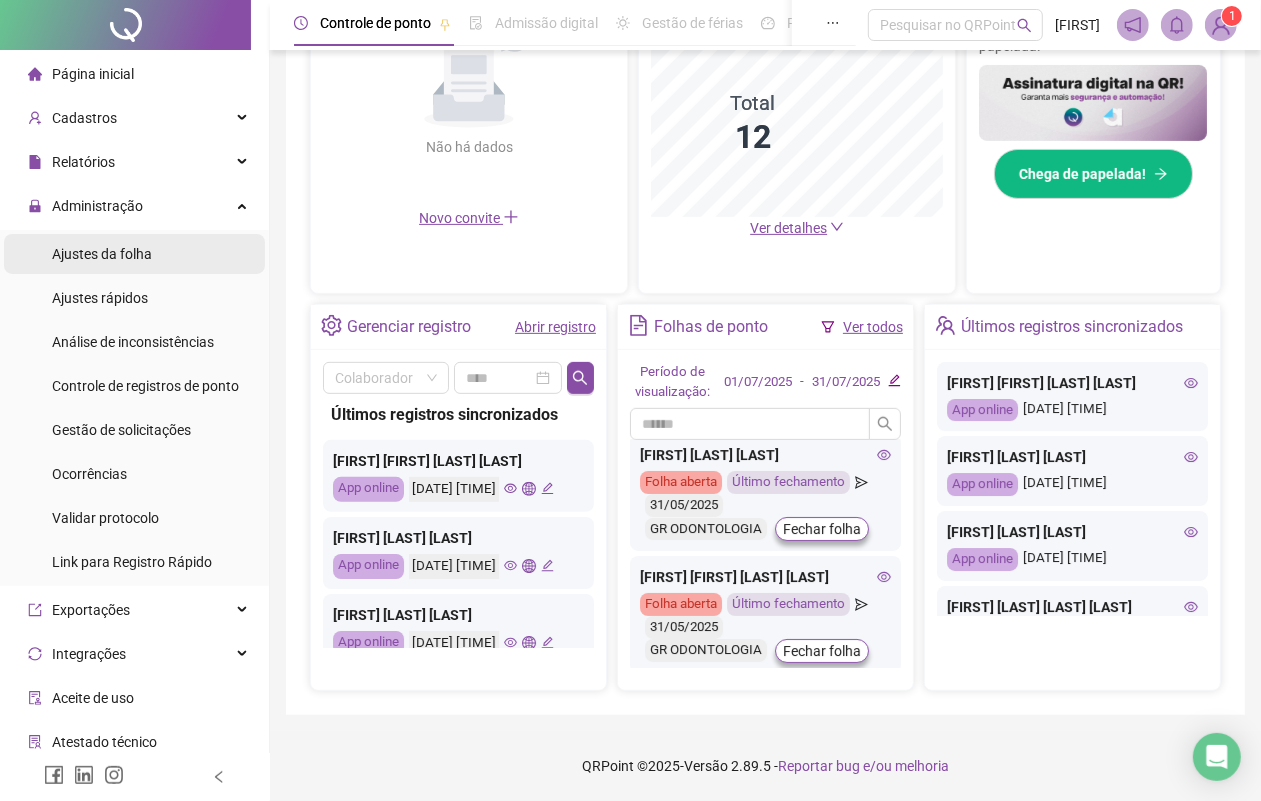 click on "Ajustes da folha" at bounding box center [102, 254] 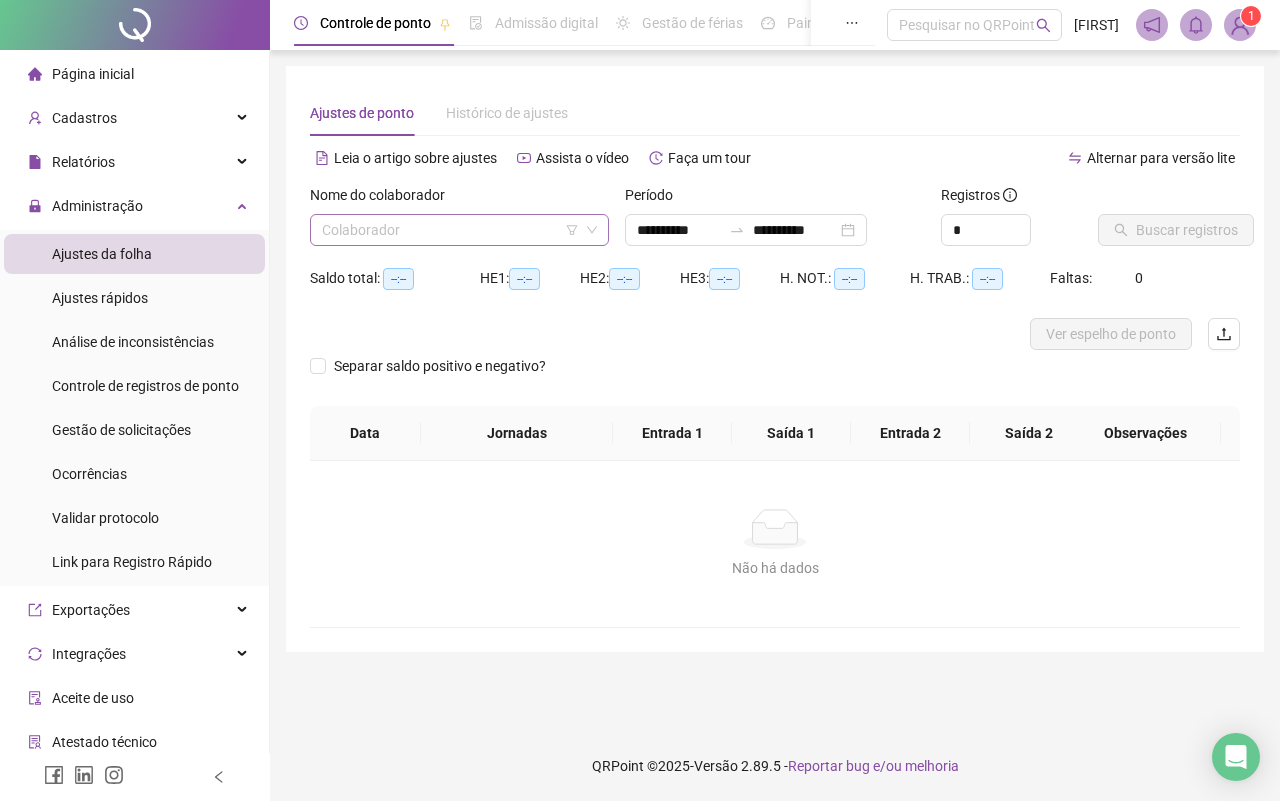 click at bounding box center [450, 230] 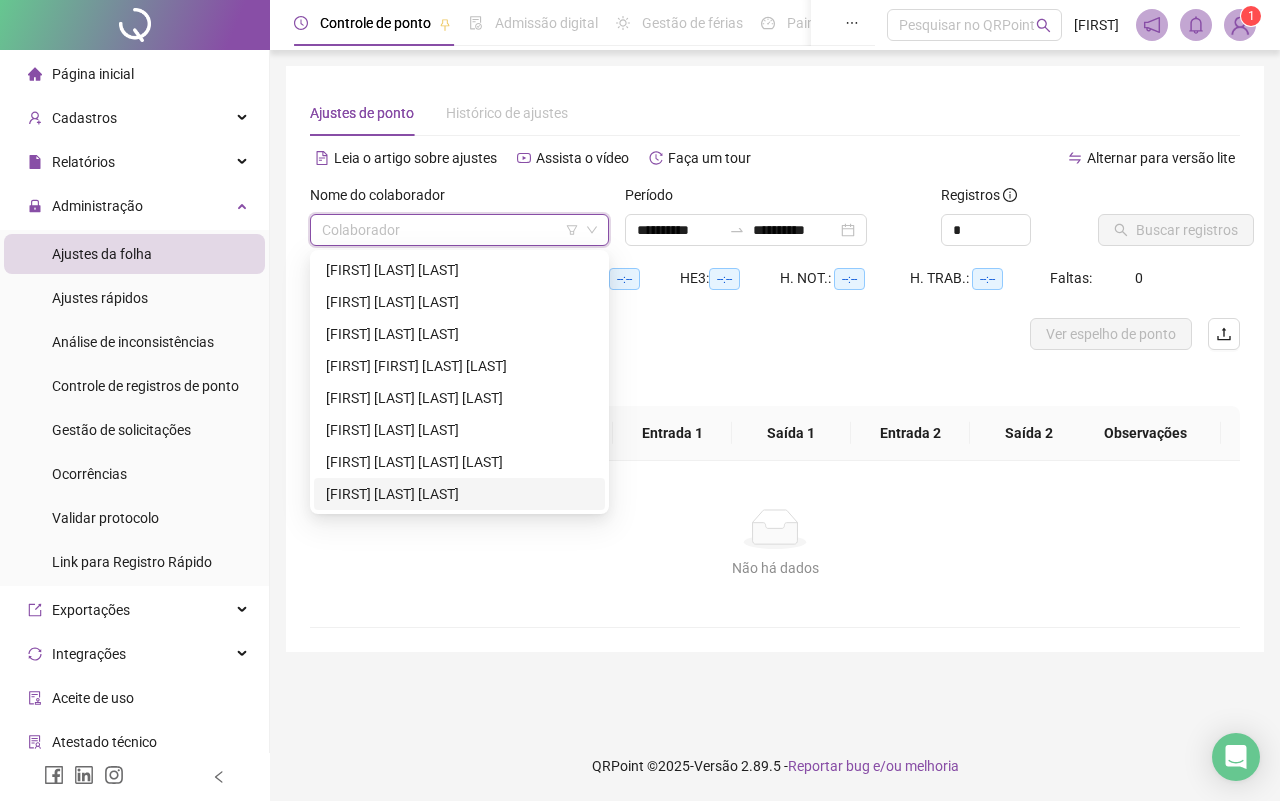click on "[FIRST] [LAST] [LAST]" at bounding box center (459, 494) 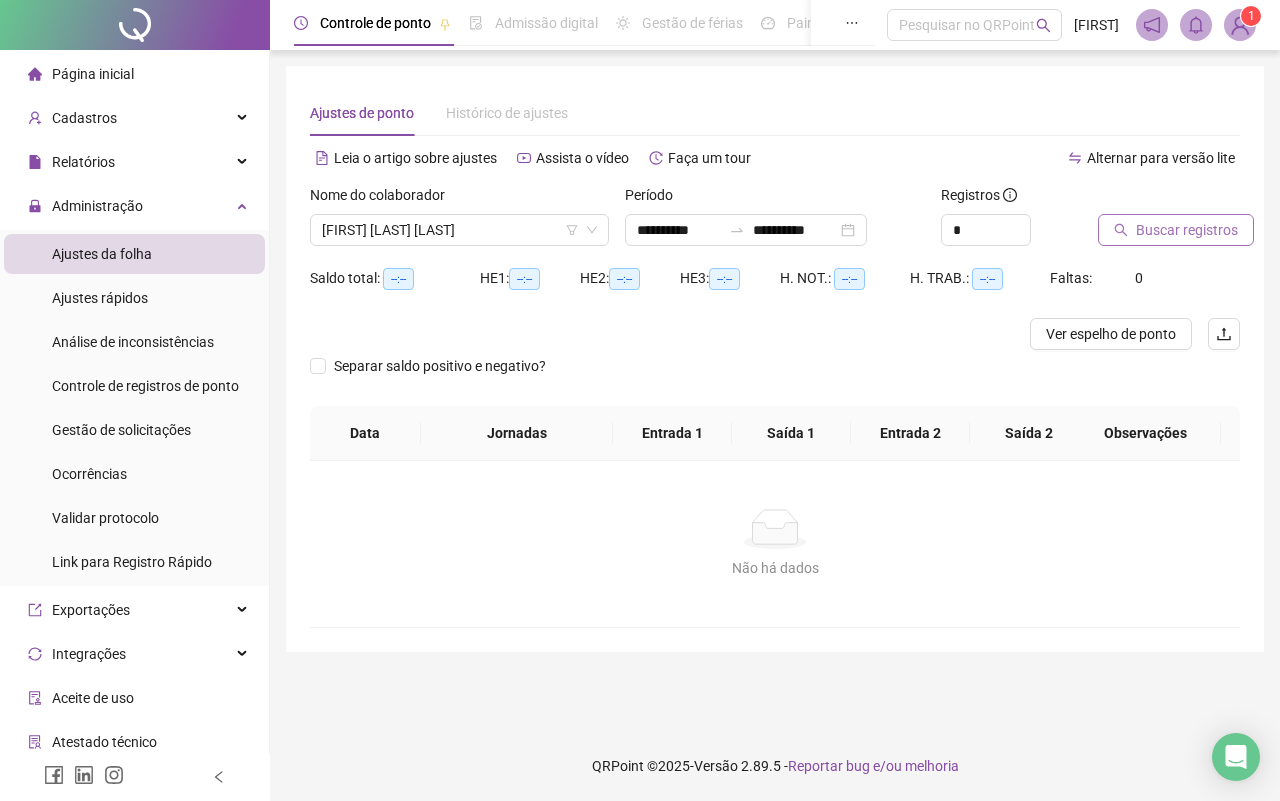click on "Buscar registros" at bounding box center (1187, 230) 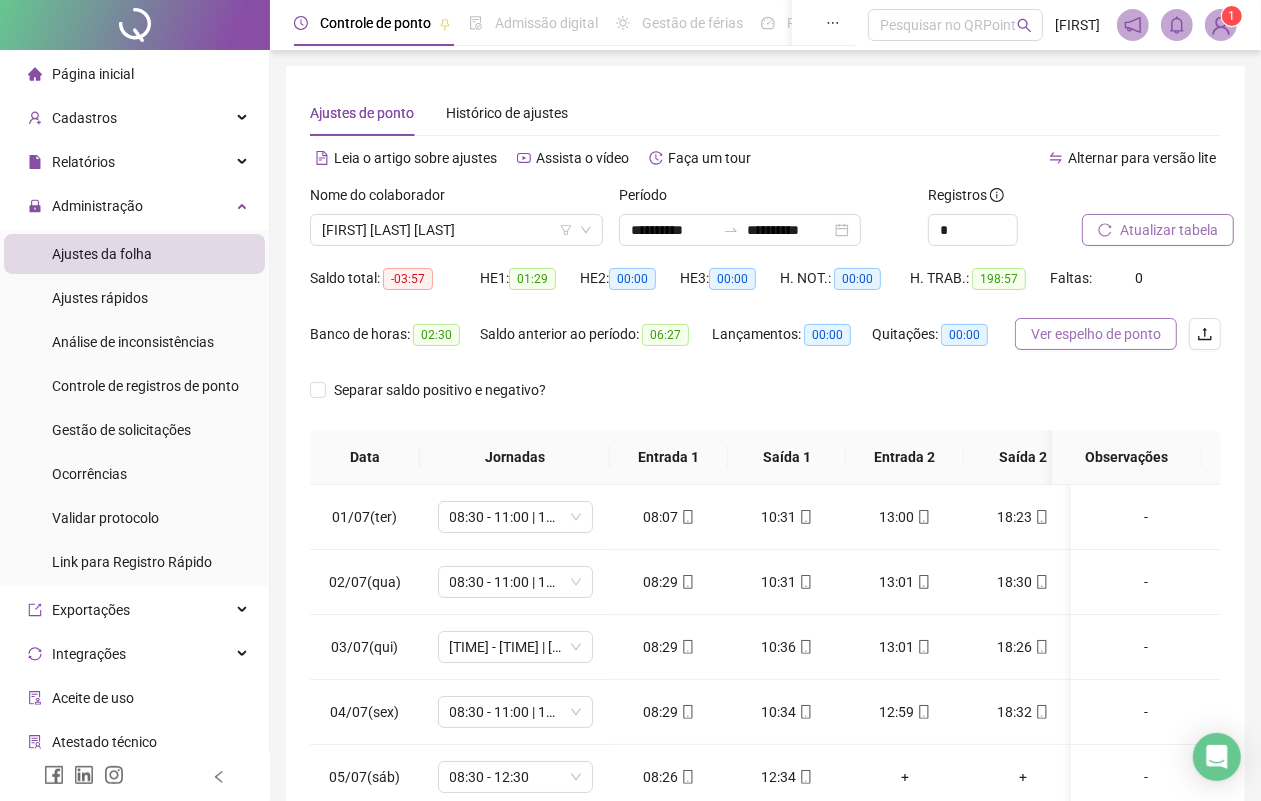 click on "Ver espelho de ponto" at bounding box center (1096, 334) 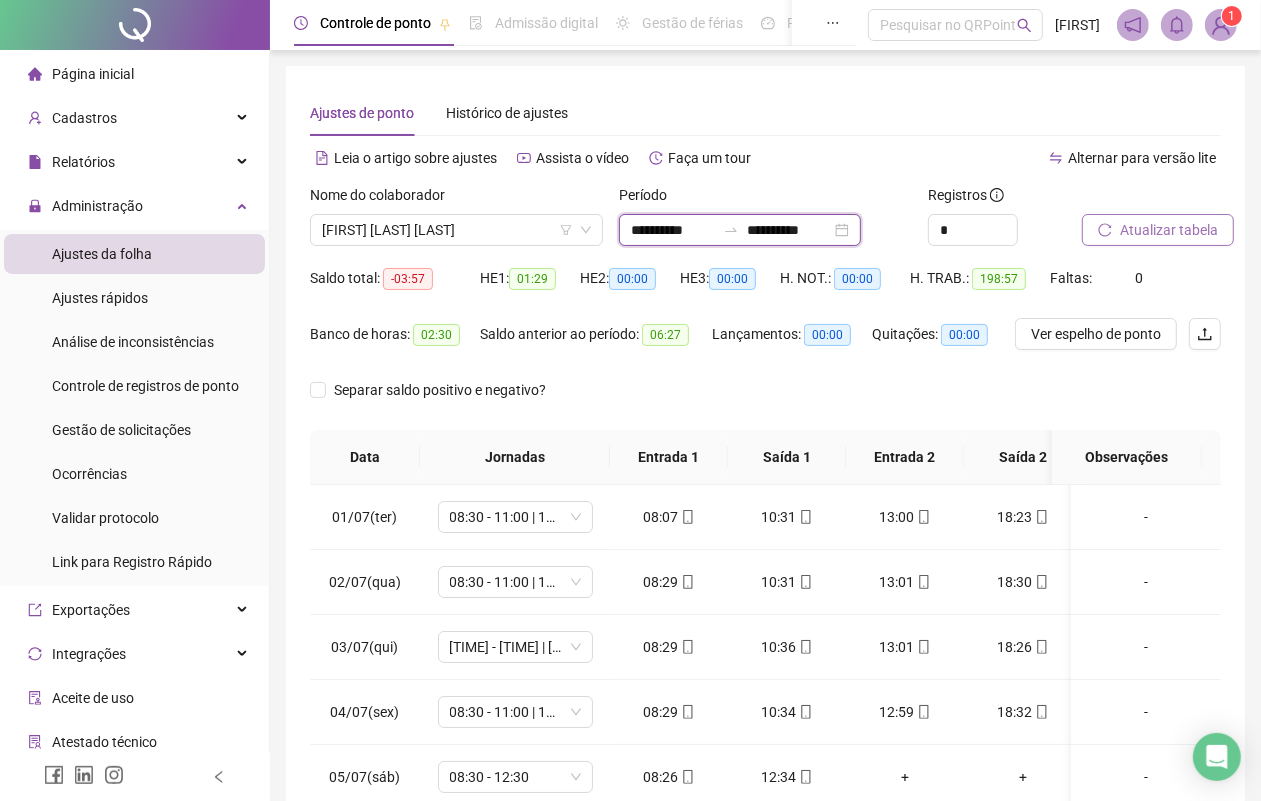 click on "**********" at bounding box center (673, 230) 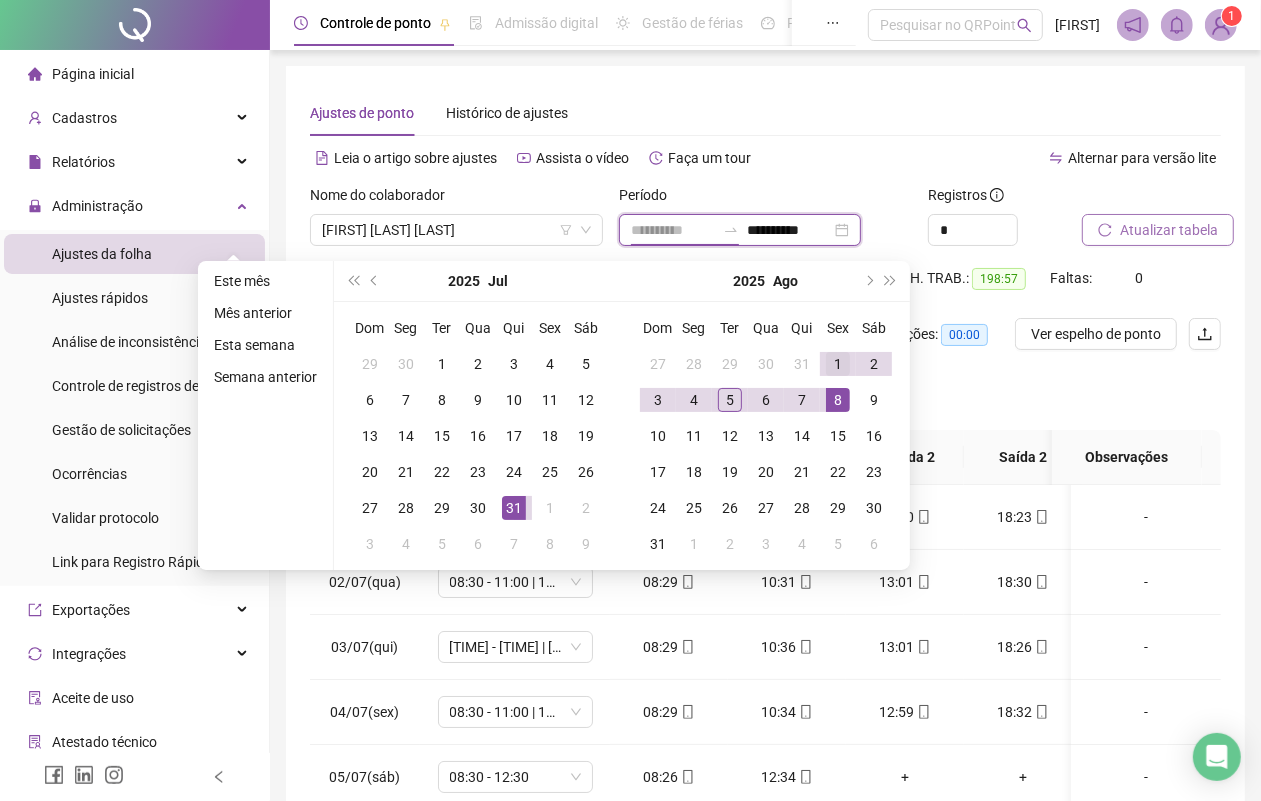 type on "**********" 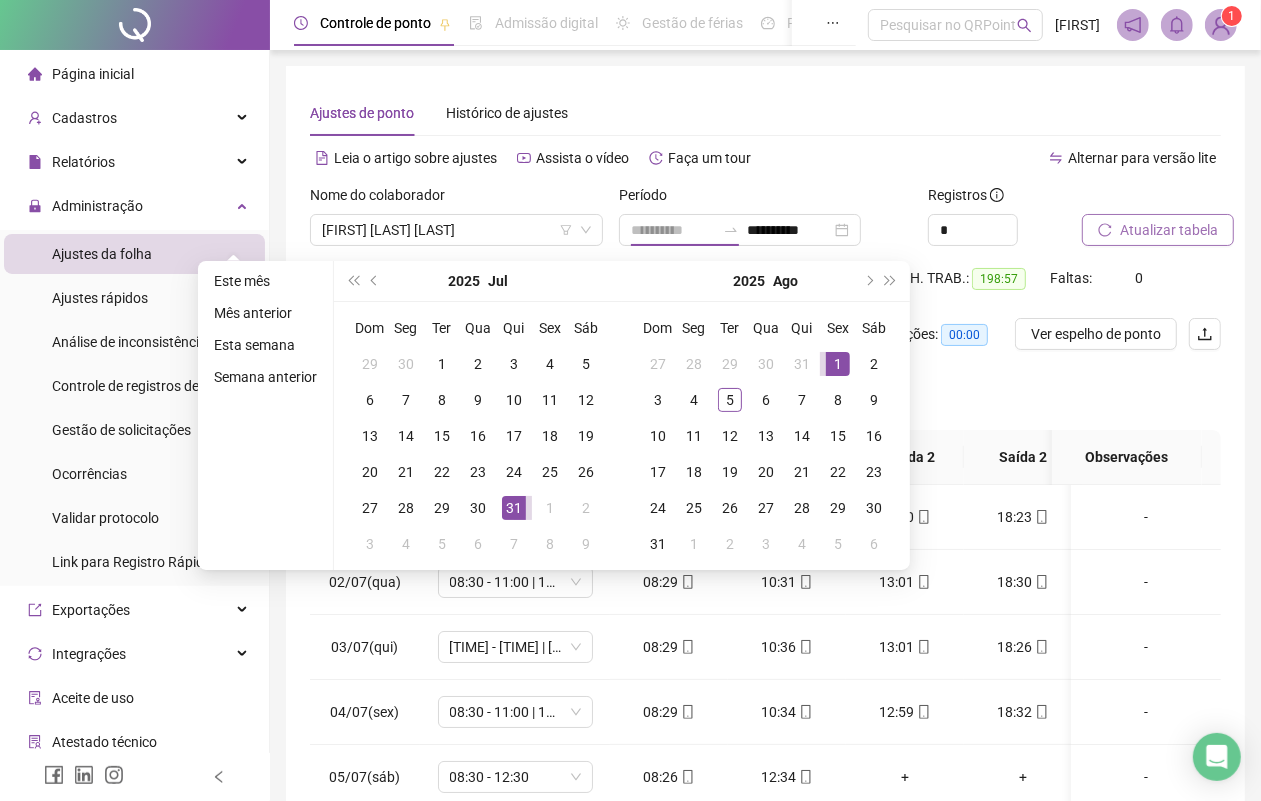 click on "1" at bounding box center (838, 364) 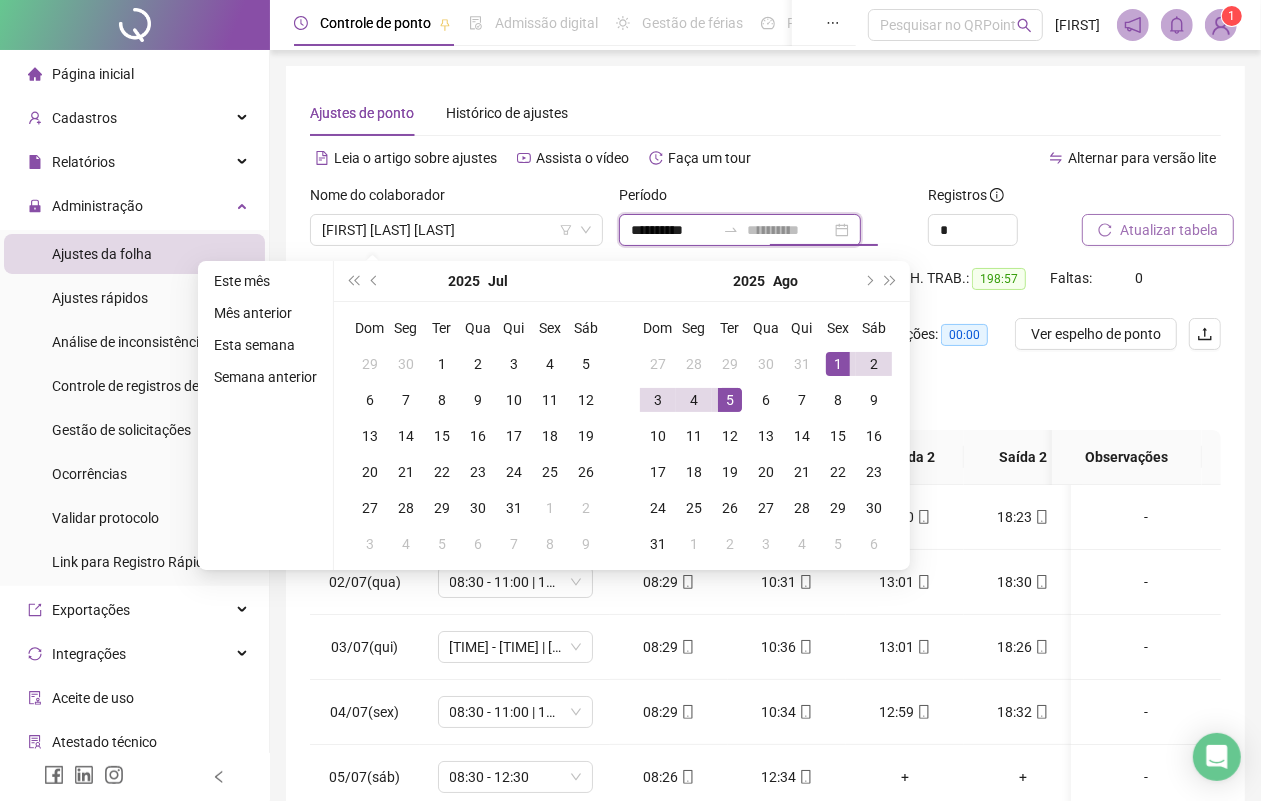 type on "**********" 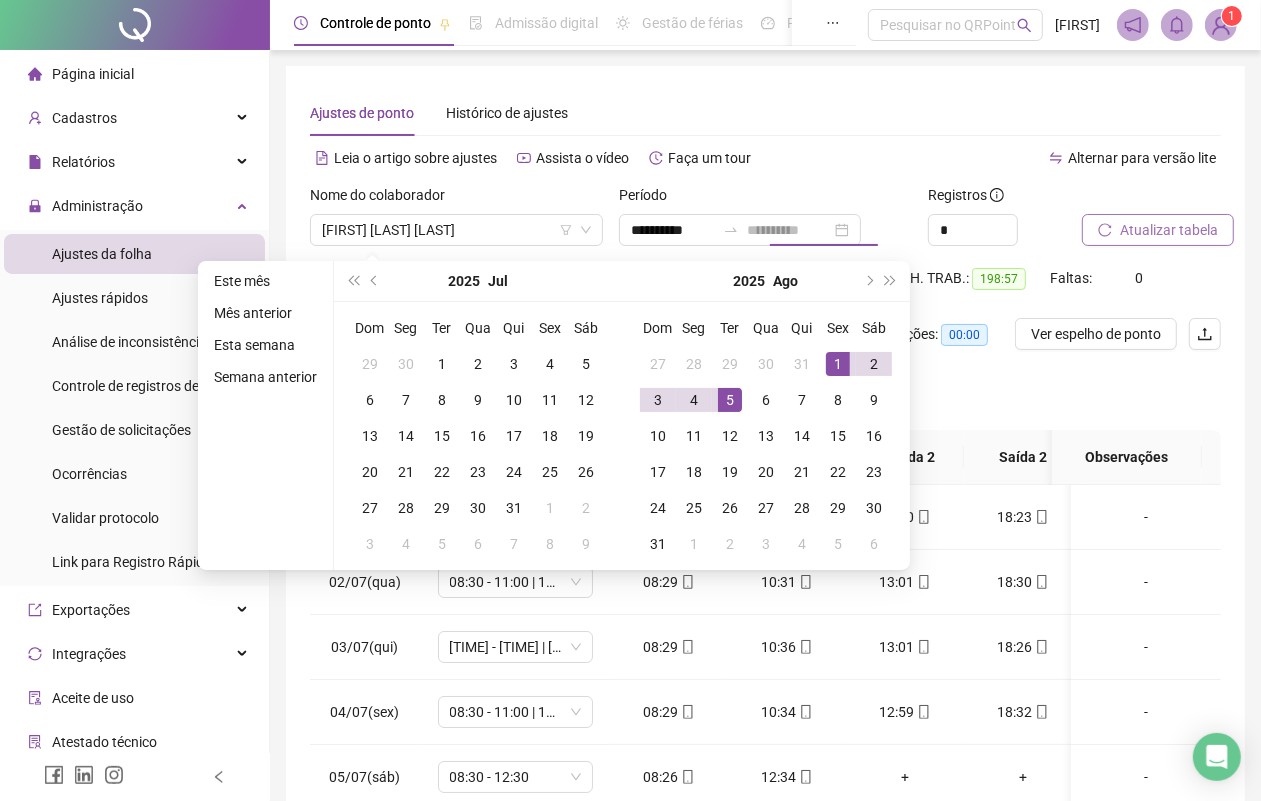 click on "5" at bounding box center (730, 400) 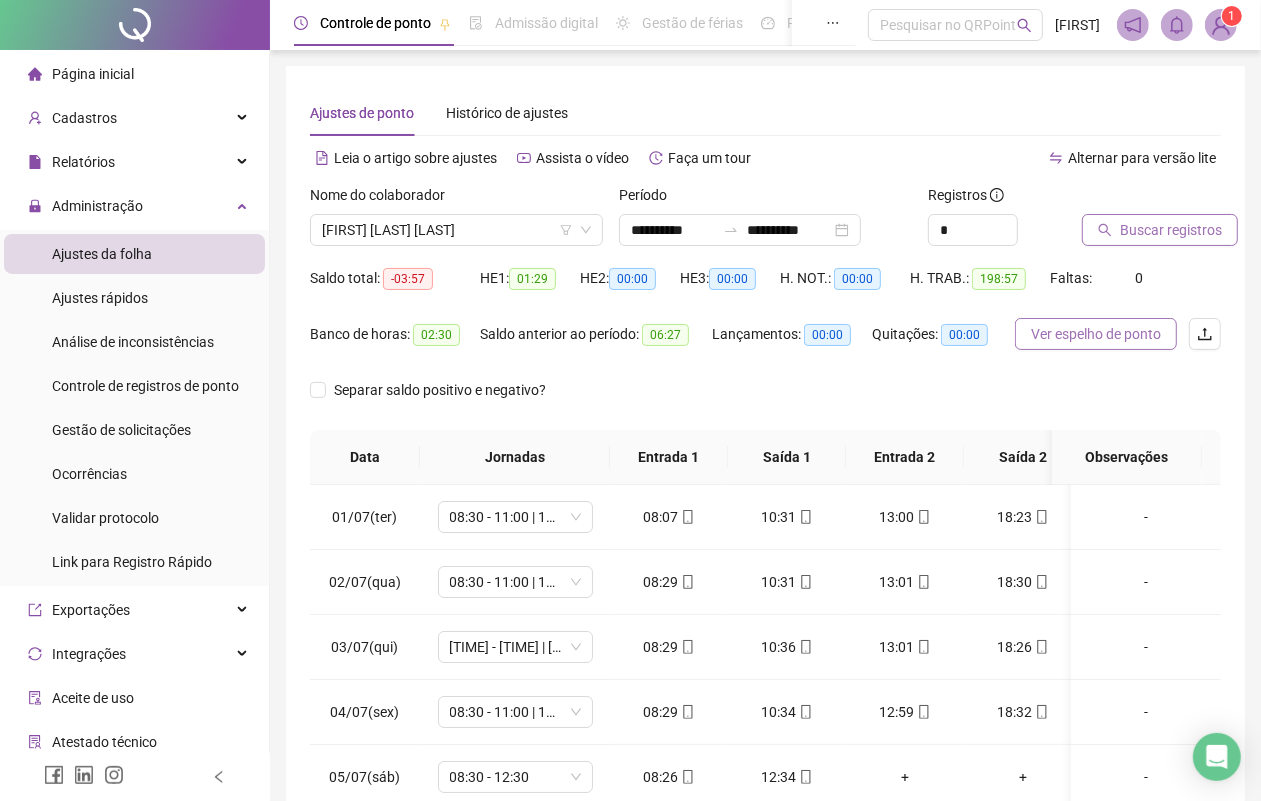 click on "Ver espelho de ponto" at bounding box center (1096, 334) 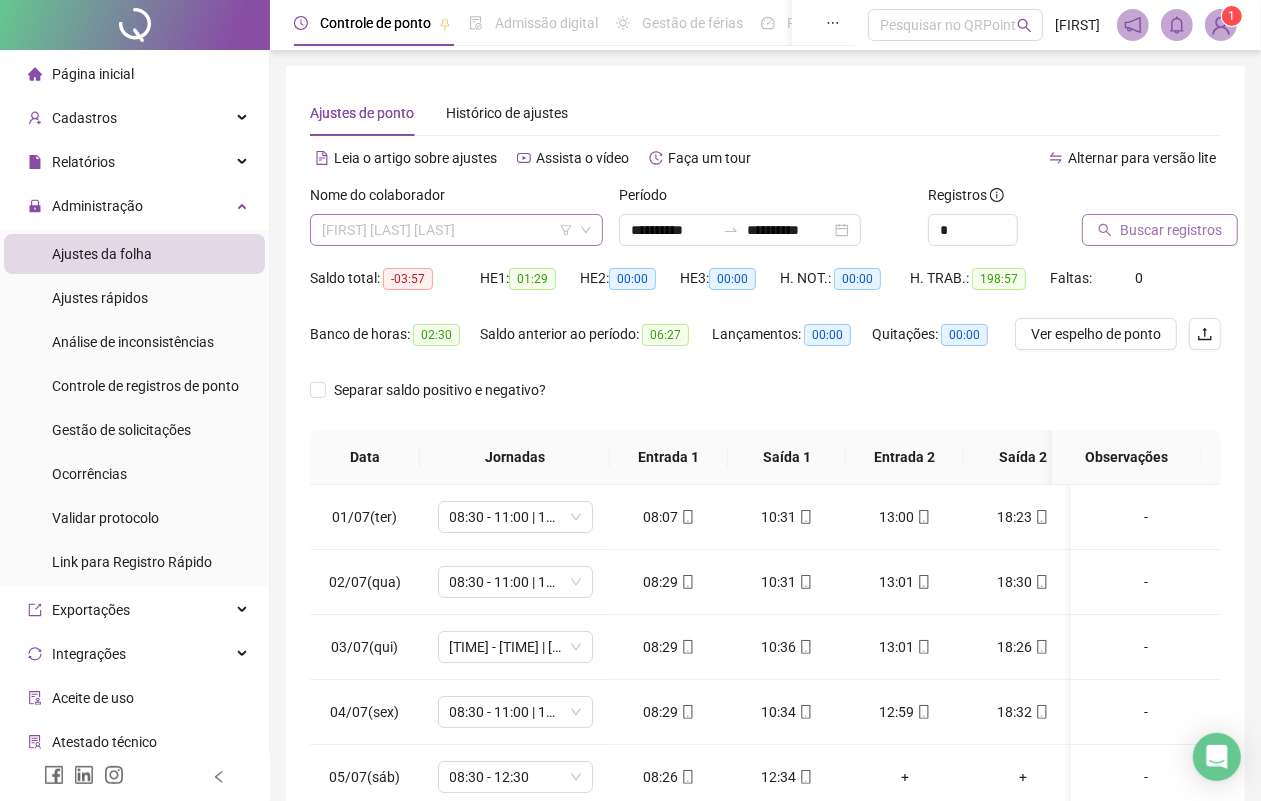click on "[FIRST] [LAST] [LAST]" at bounding box center (456, 230) 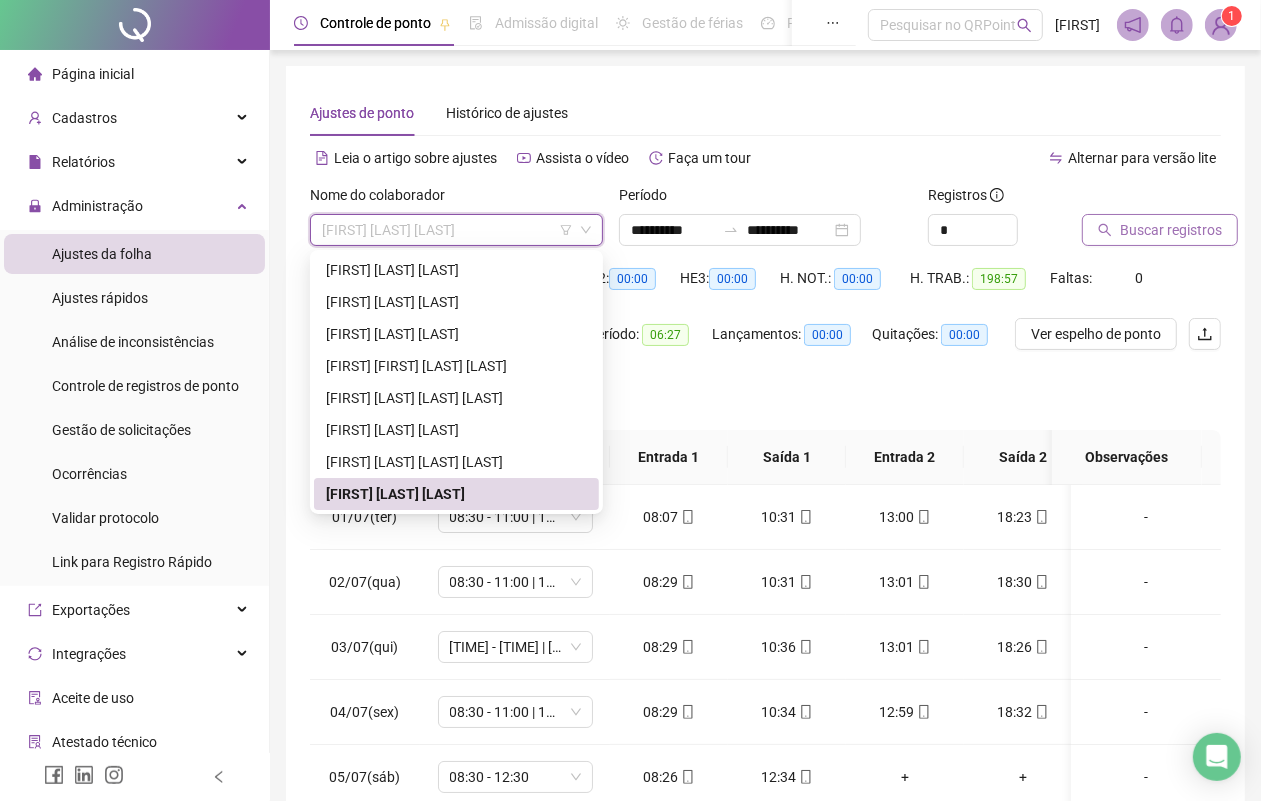 scroll, scrollTop: 125, scrollLeft: 0, axis: vertical 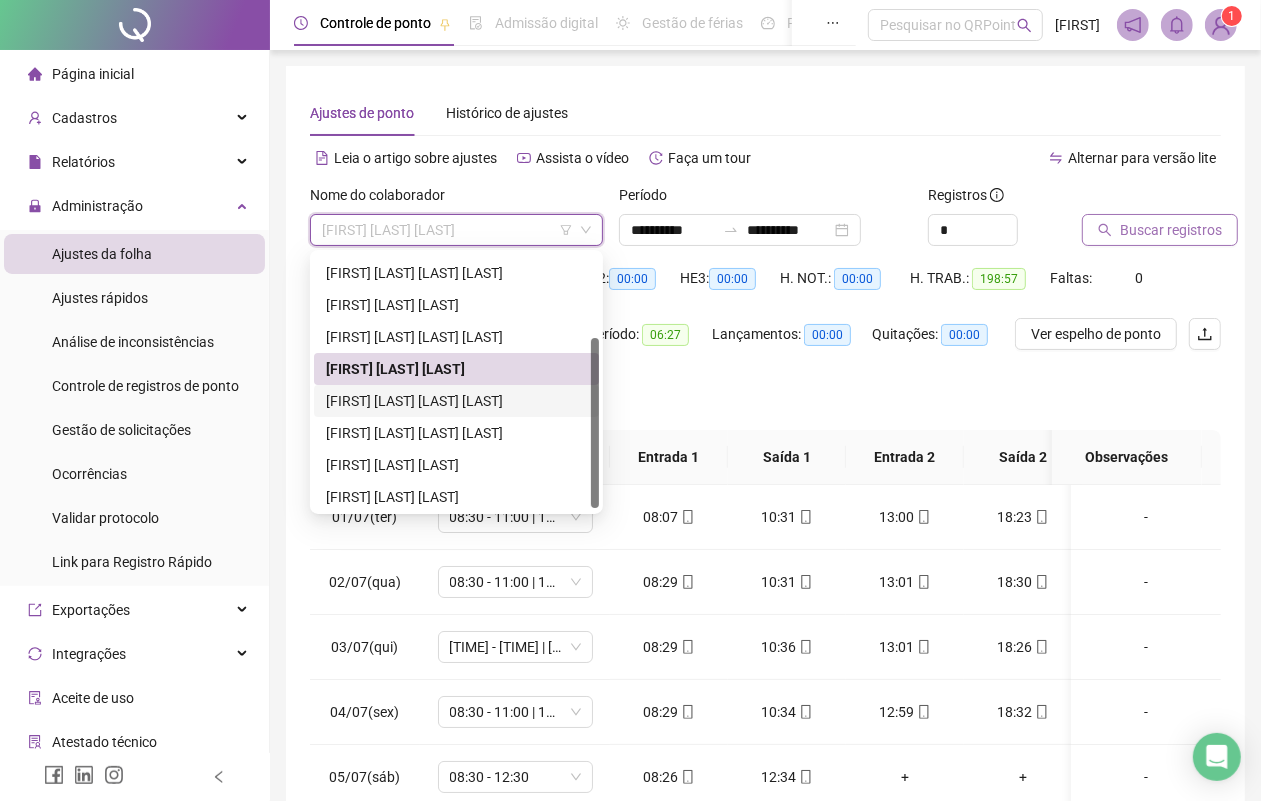 click on "[FIRST] [LAST] [LAST] [LAST]" at bounding box center (456, 401) 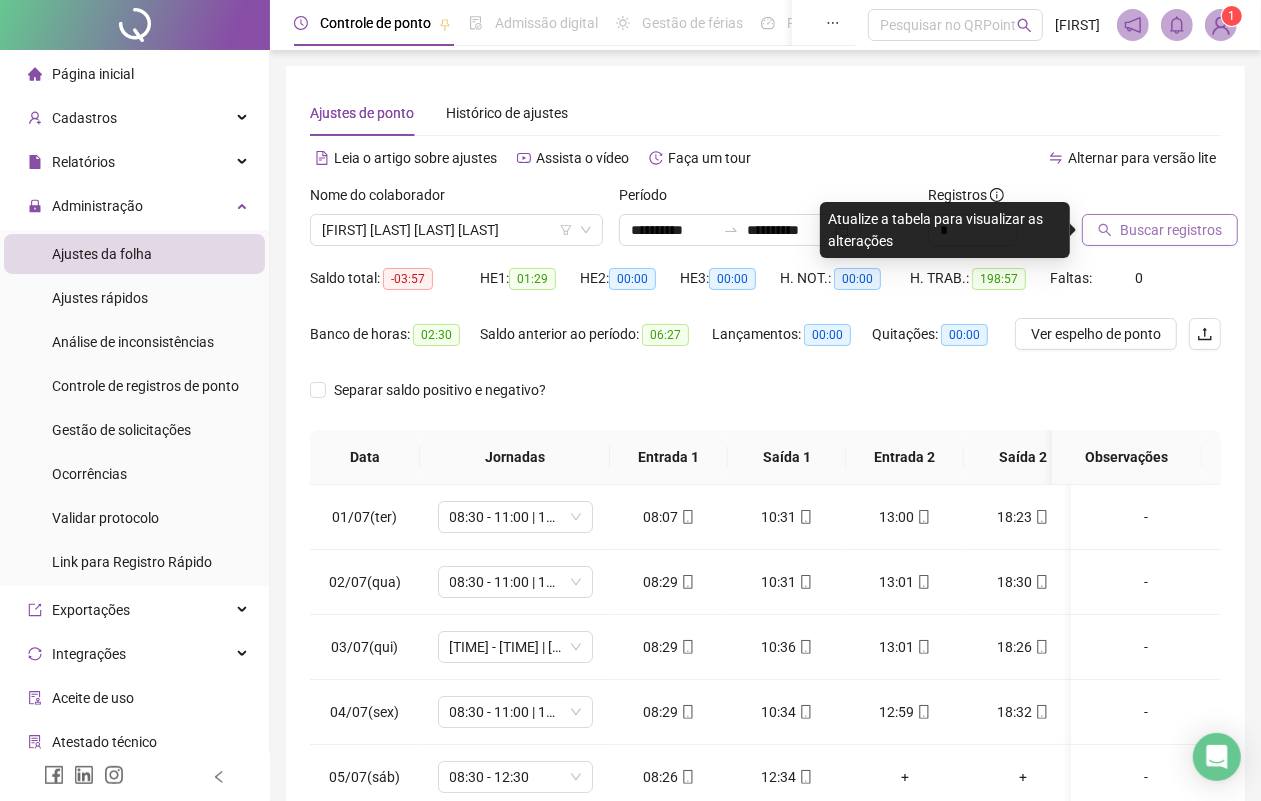 click on "Buscar registros" at bounding box center (1171, 230) 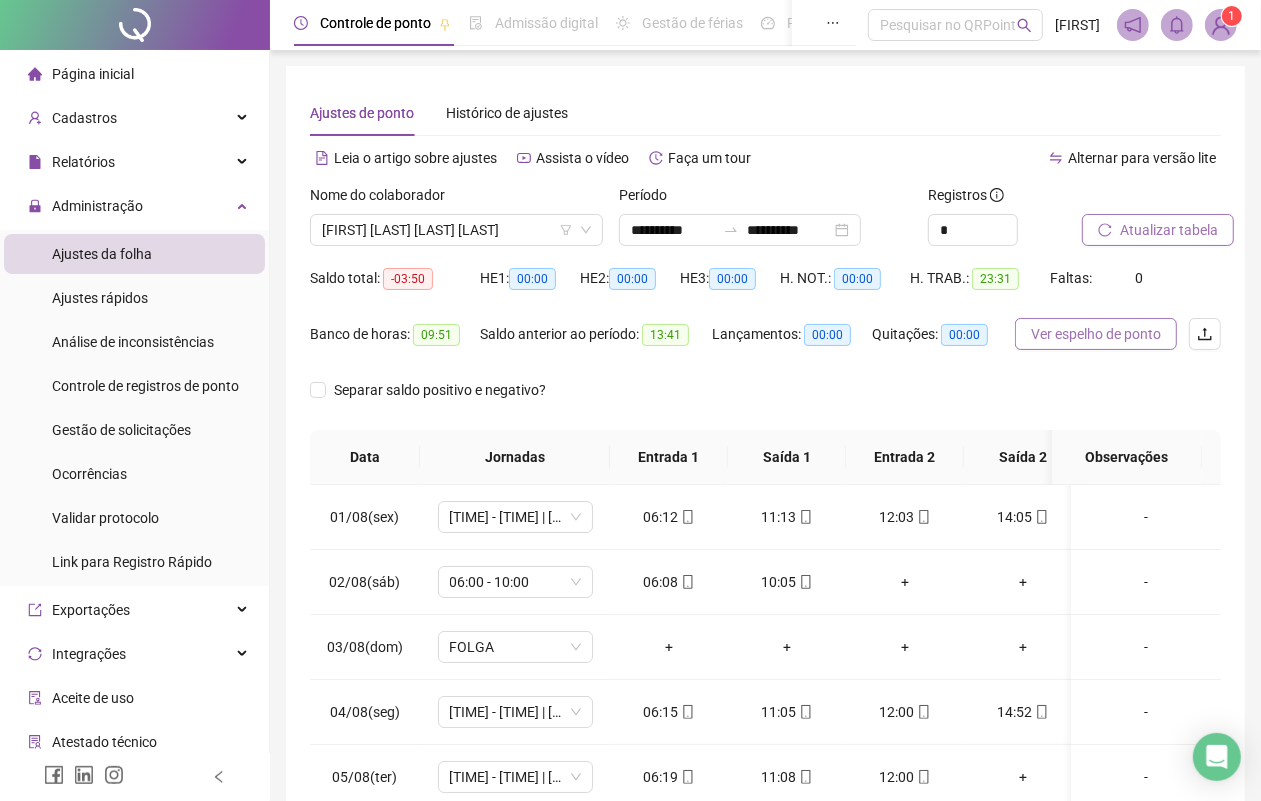 click on "Ver espelho de ponto" at bounding box center [1096, 334] 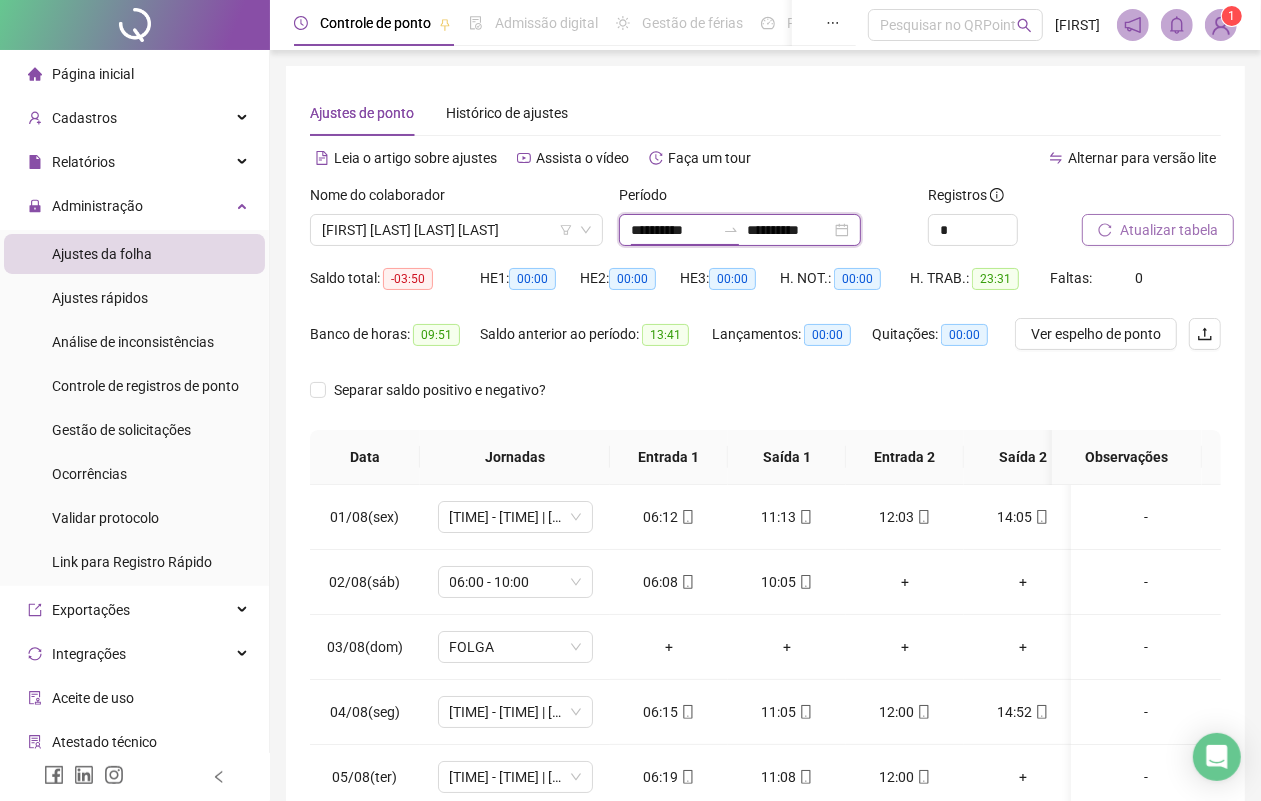 click on "**********" at bounding box center [673, 230] 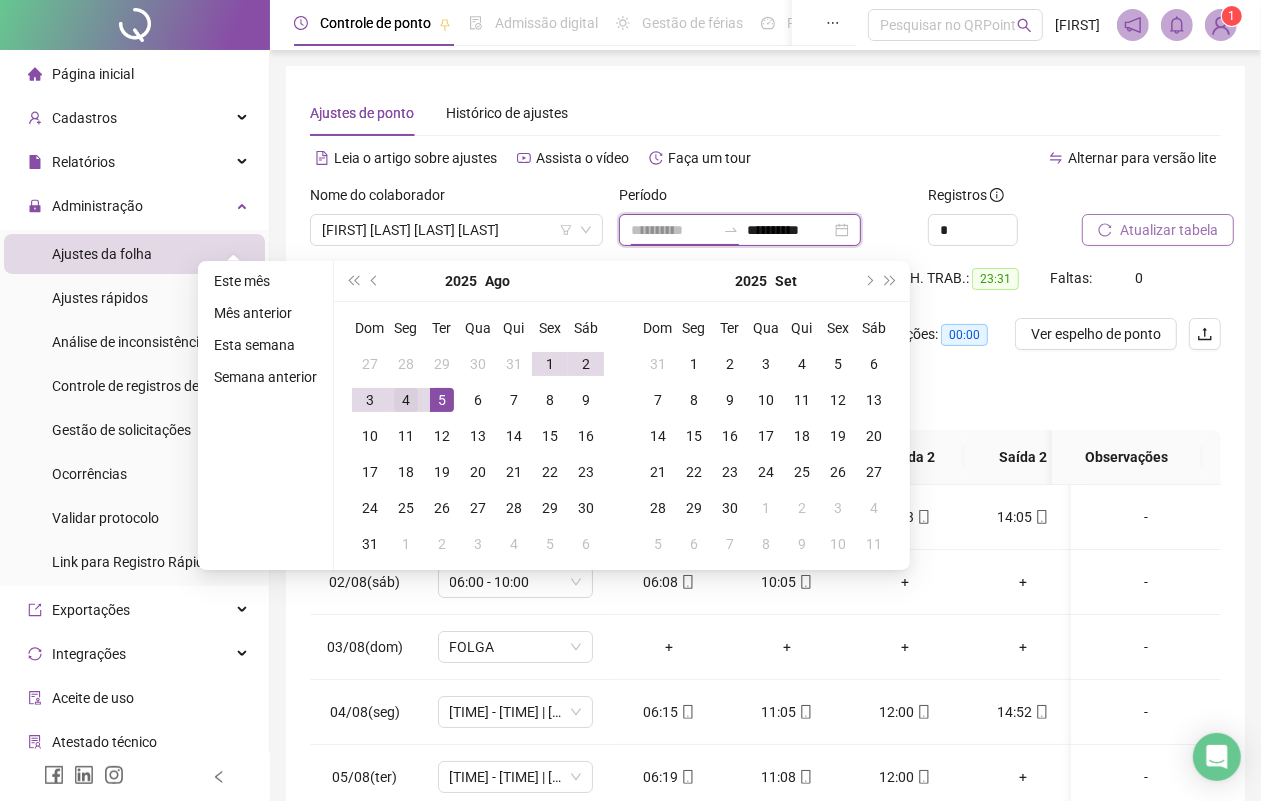 type on "**********" 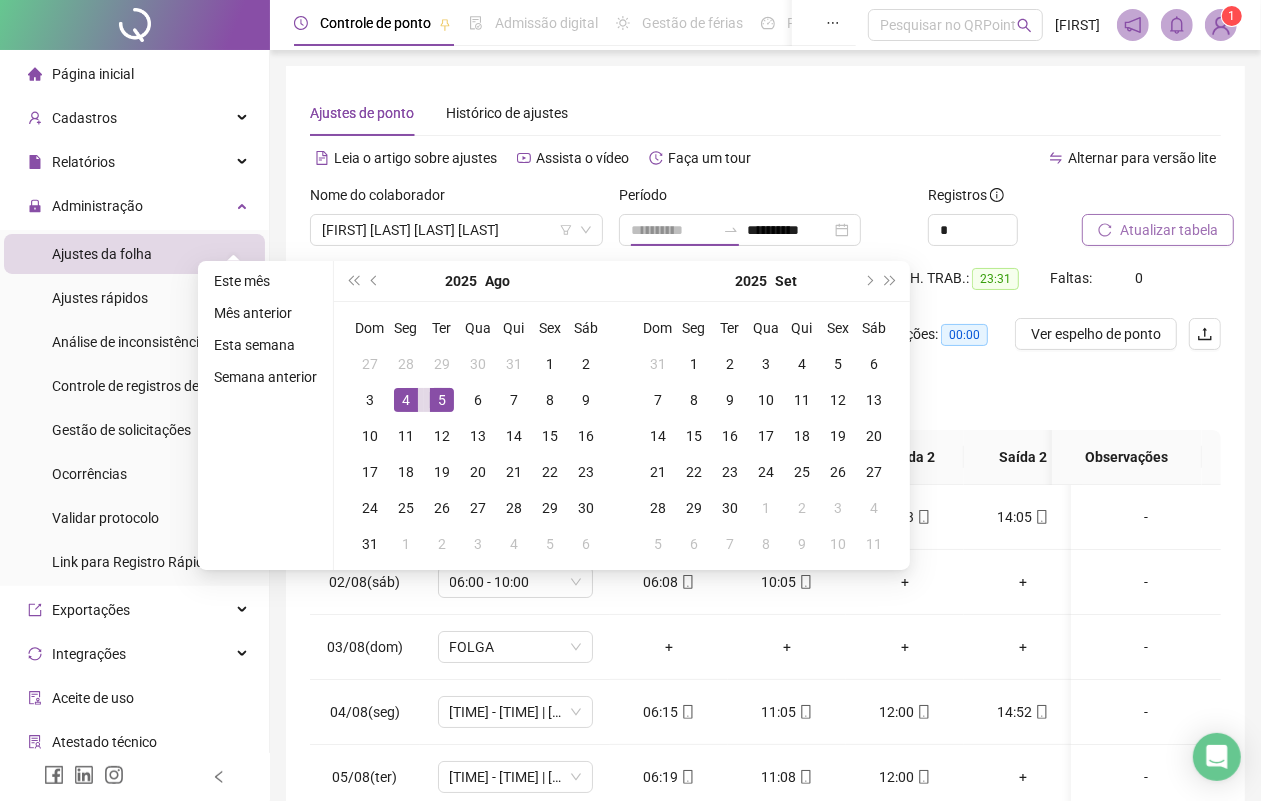 click on "4" at bounding box center (406, 400) 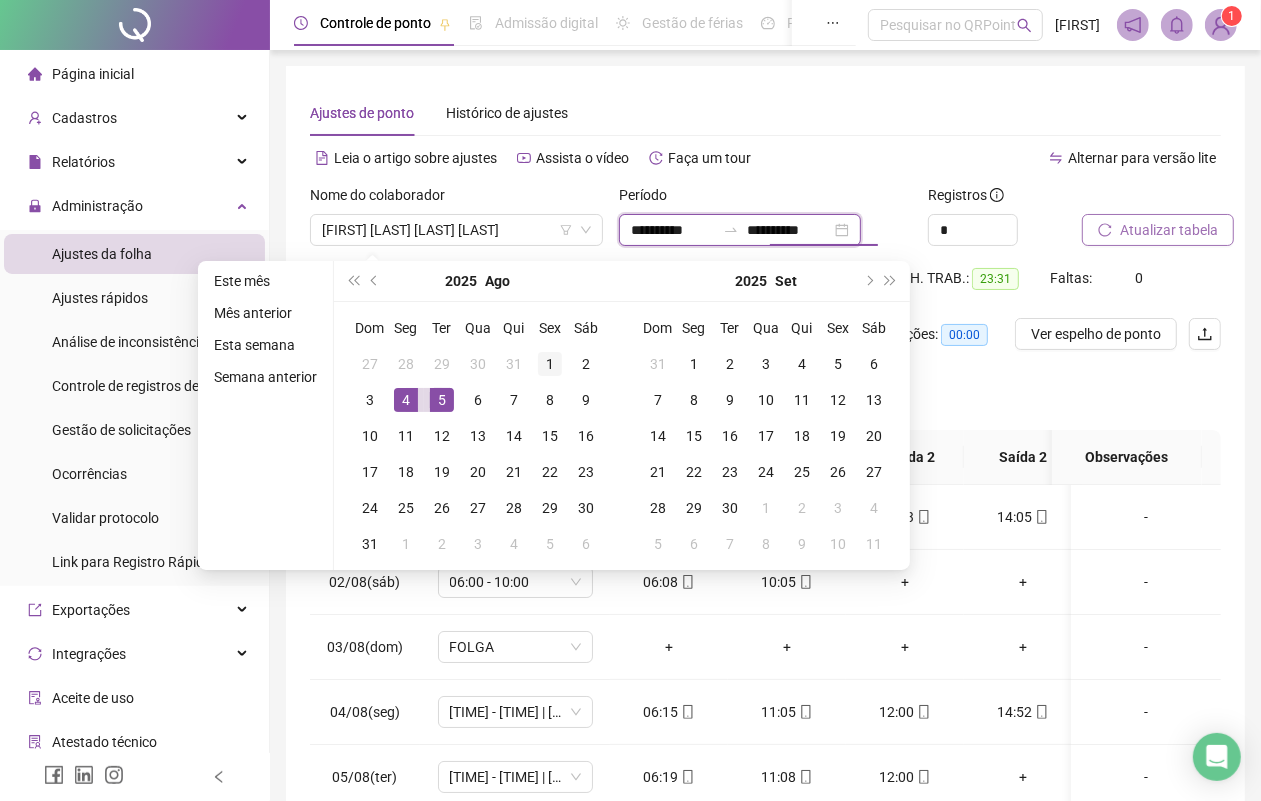 type on "**********" 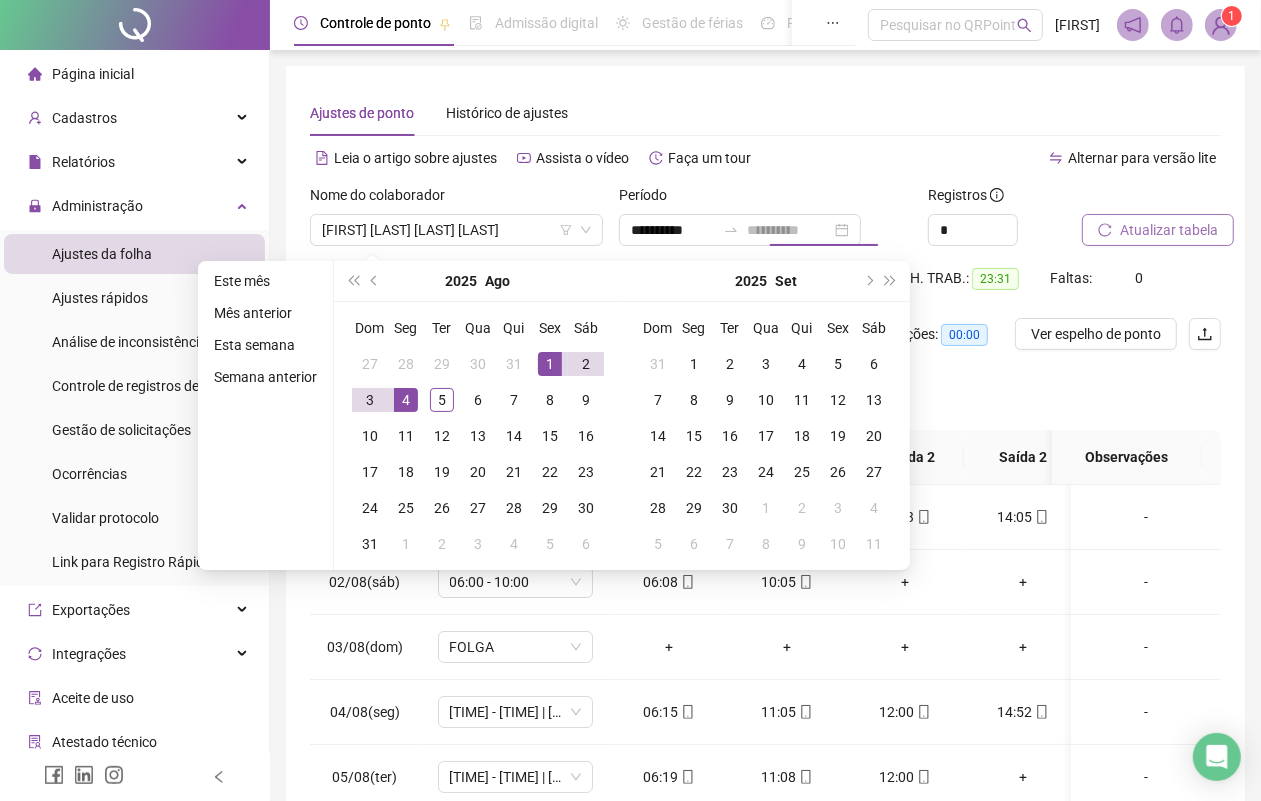 click on "1" at bounding box center [550, 364] 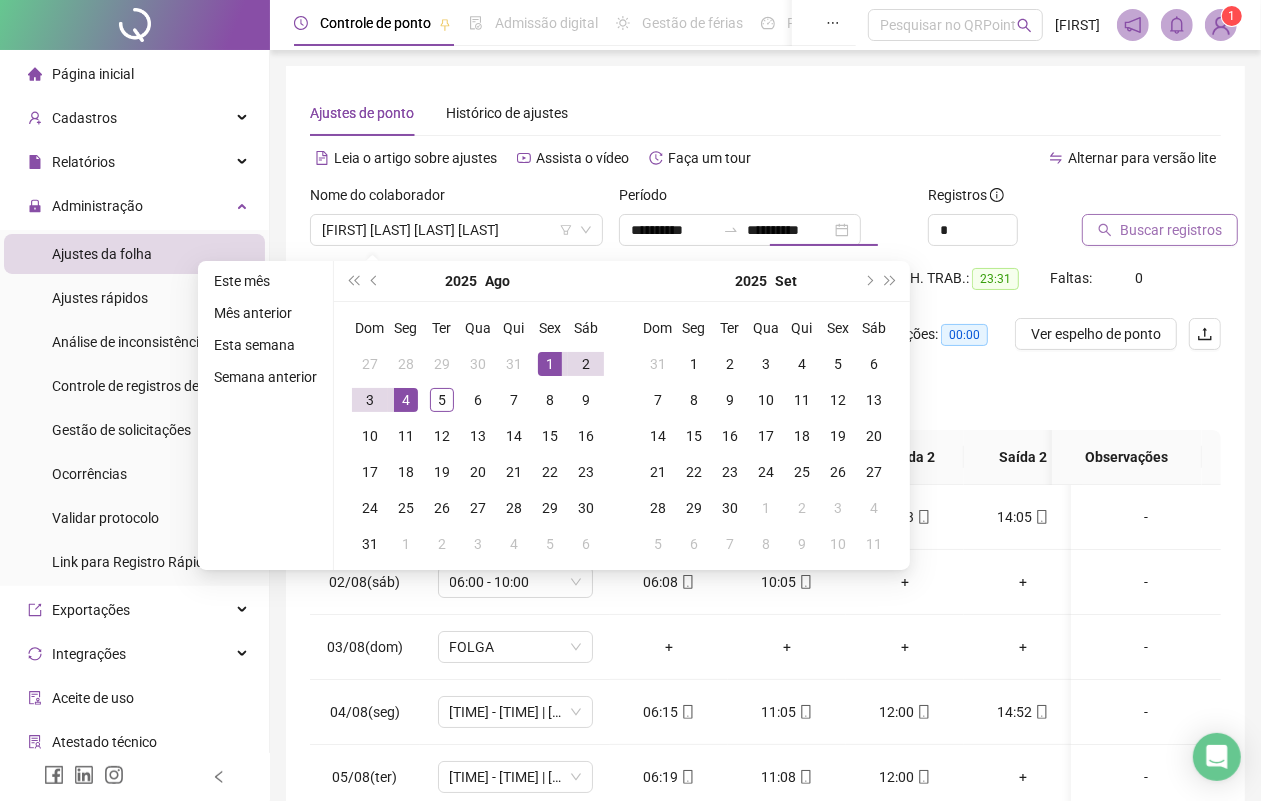 type on "**********" 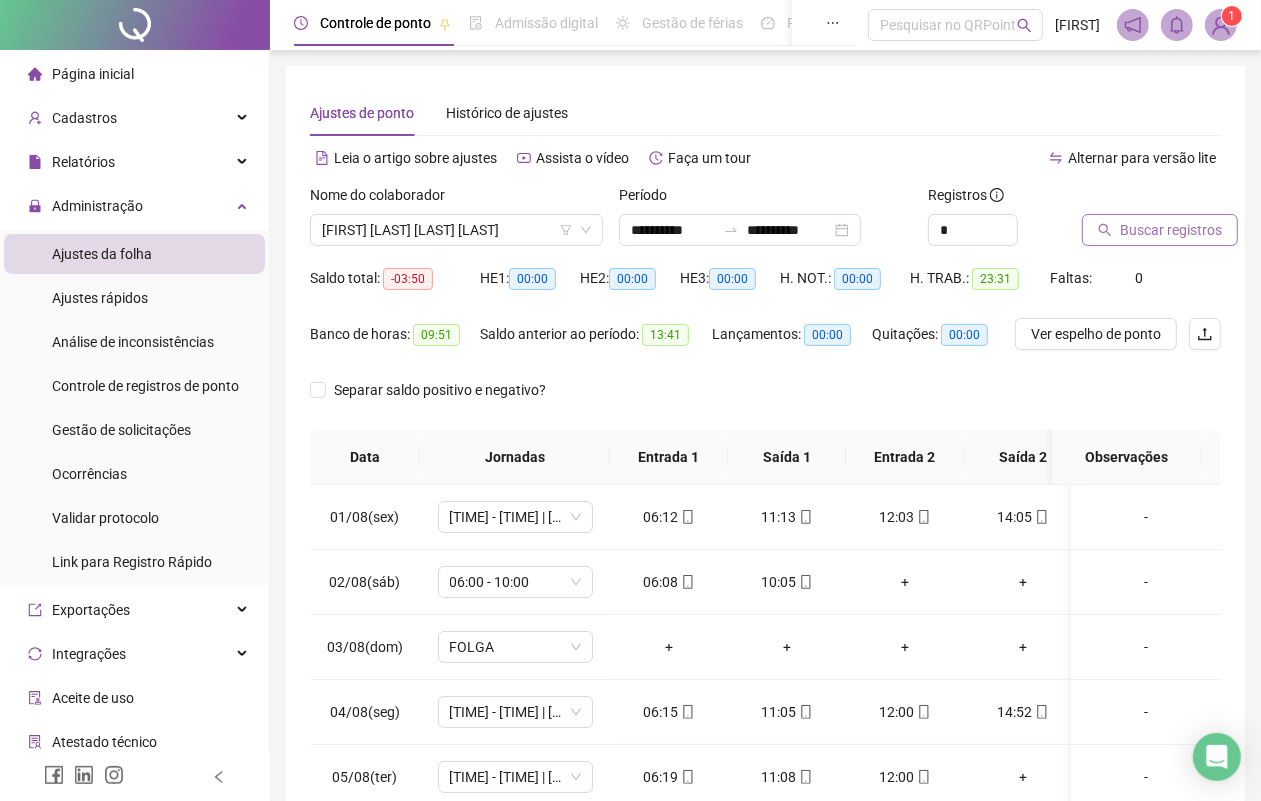click on "Buscar registros" at bounding box center [1171, 230] 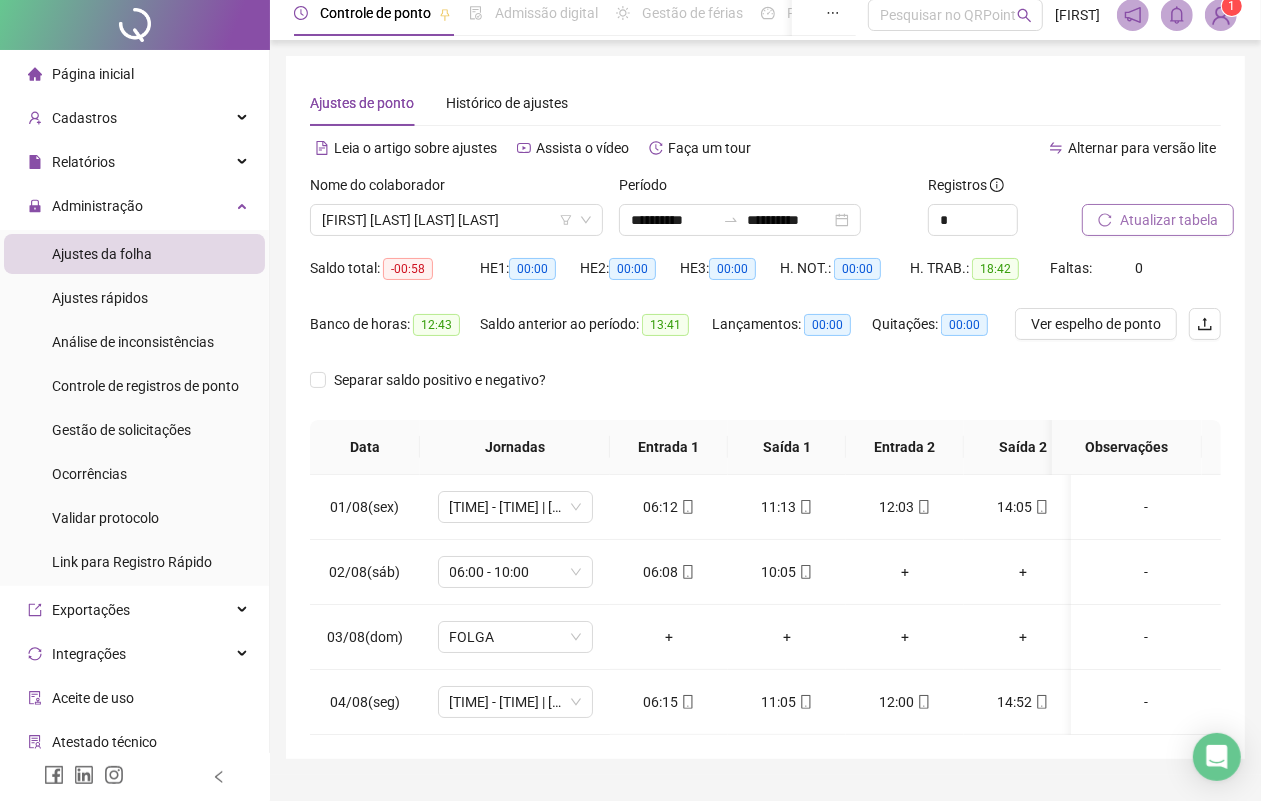 scroll, scrollTop: 73, scrollLeft: 0, axis: vertical 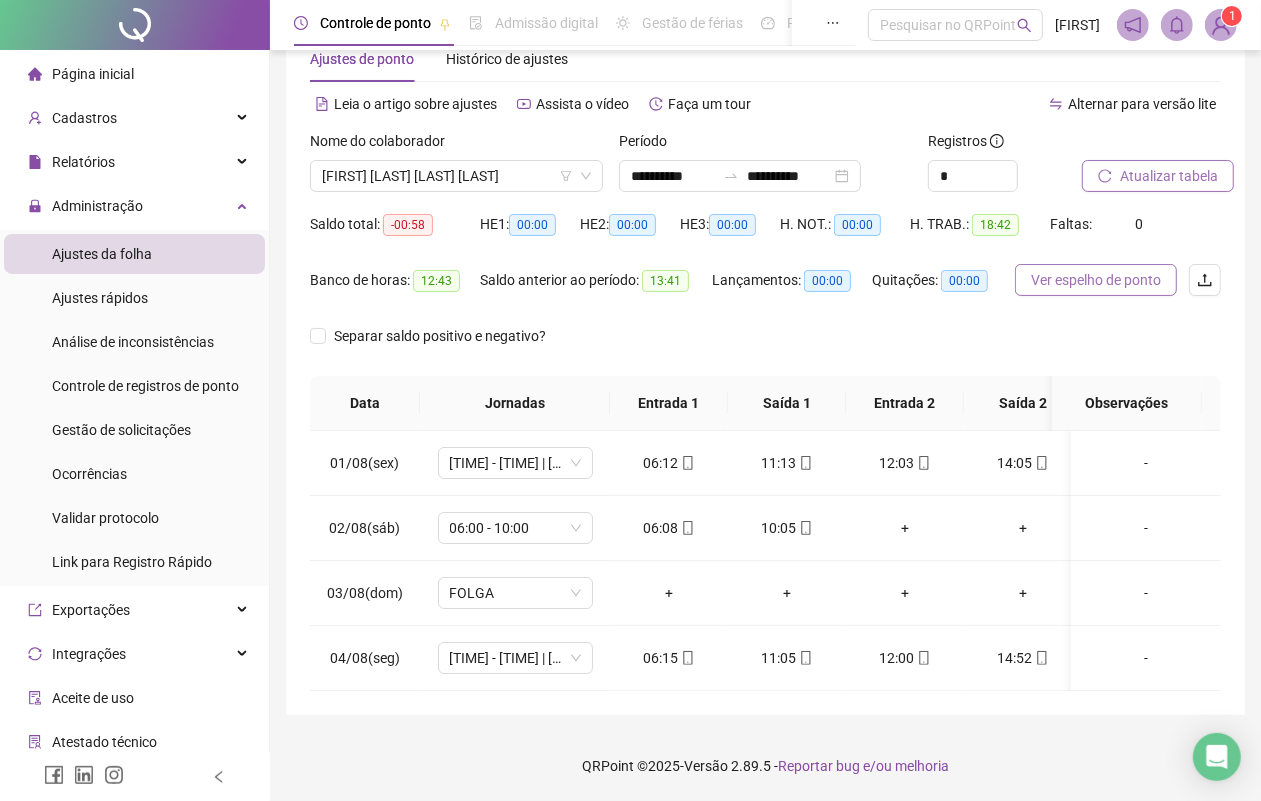 click on "Ver espelho de ponto" at bounding box center [1096, 280] 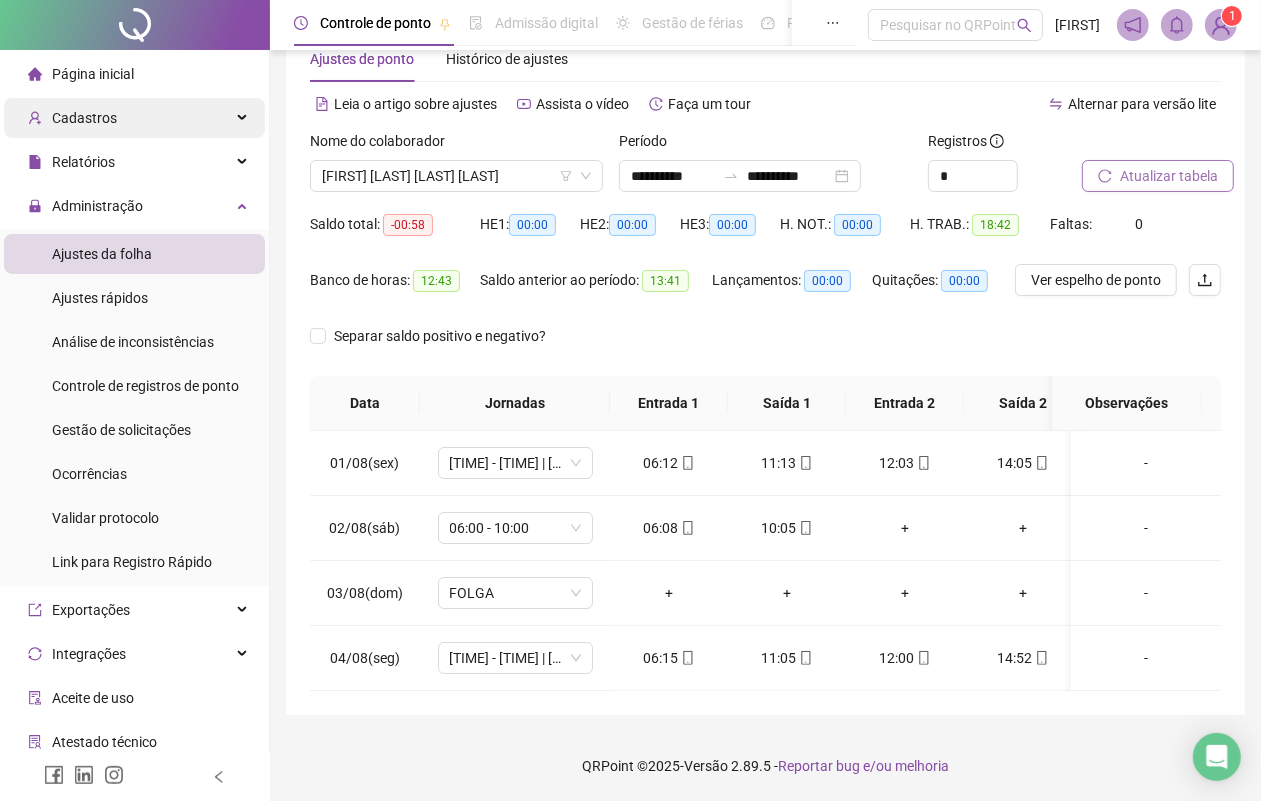 click on "Cadastros" at bounding box center [84, 118] 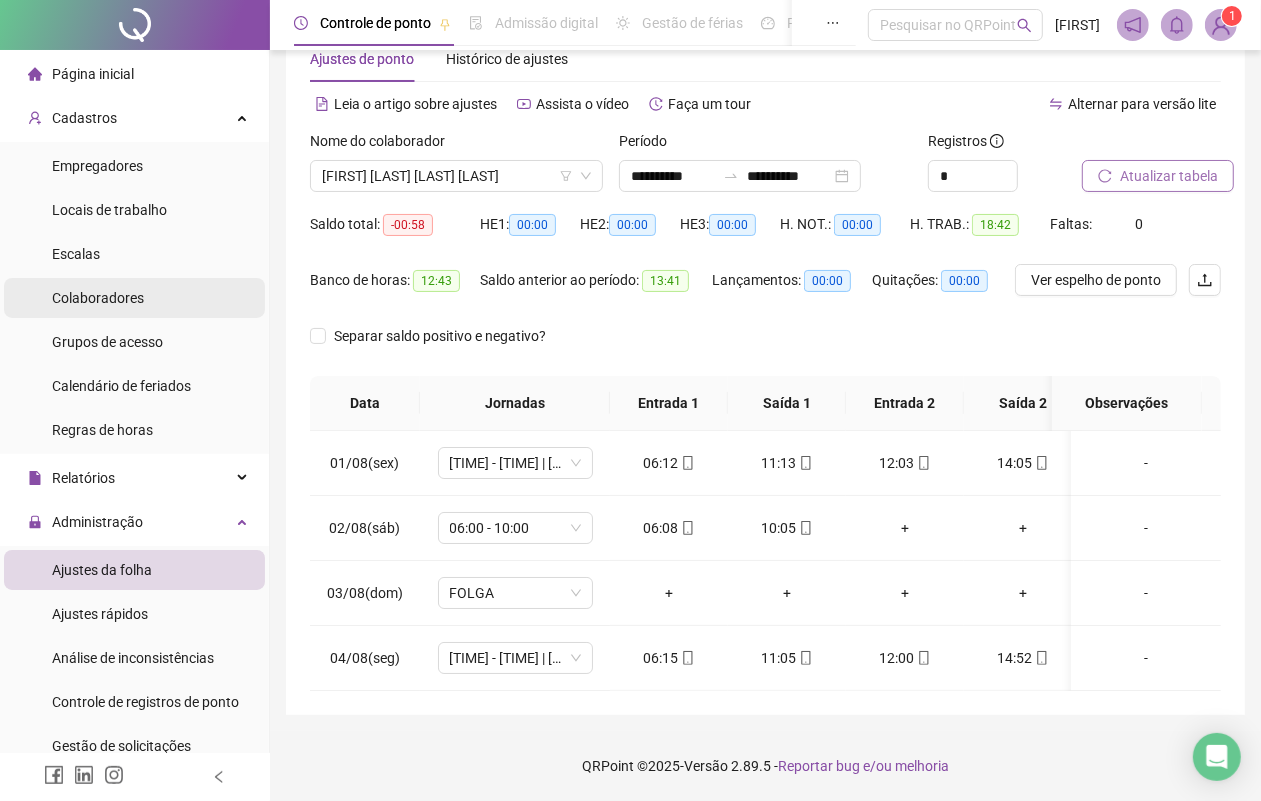 click on "Colaboradores" at bounding box center [98, 298] 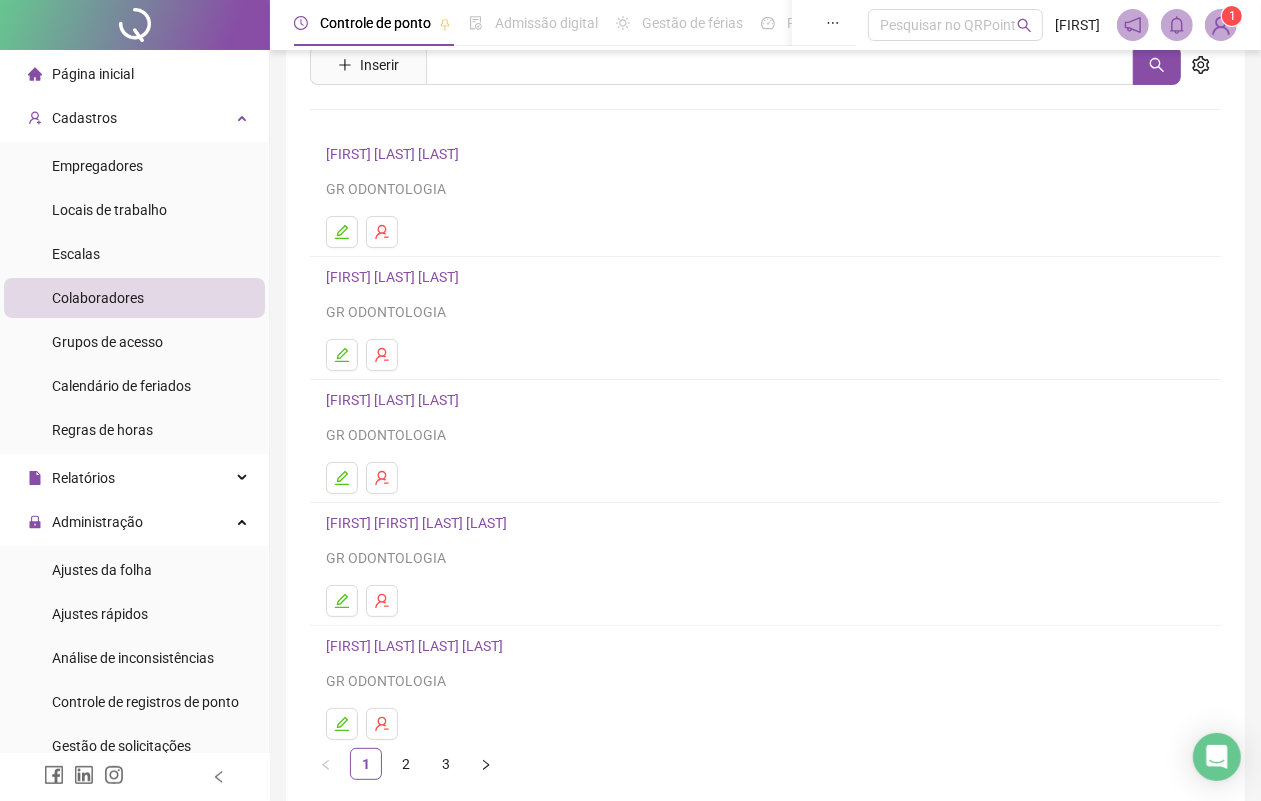 scroll, scrollTop: 170, scrollLeft: 0, axis: vertical 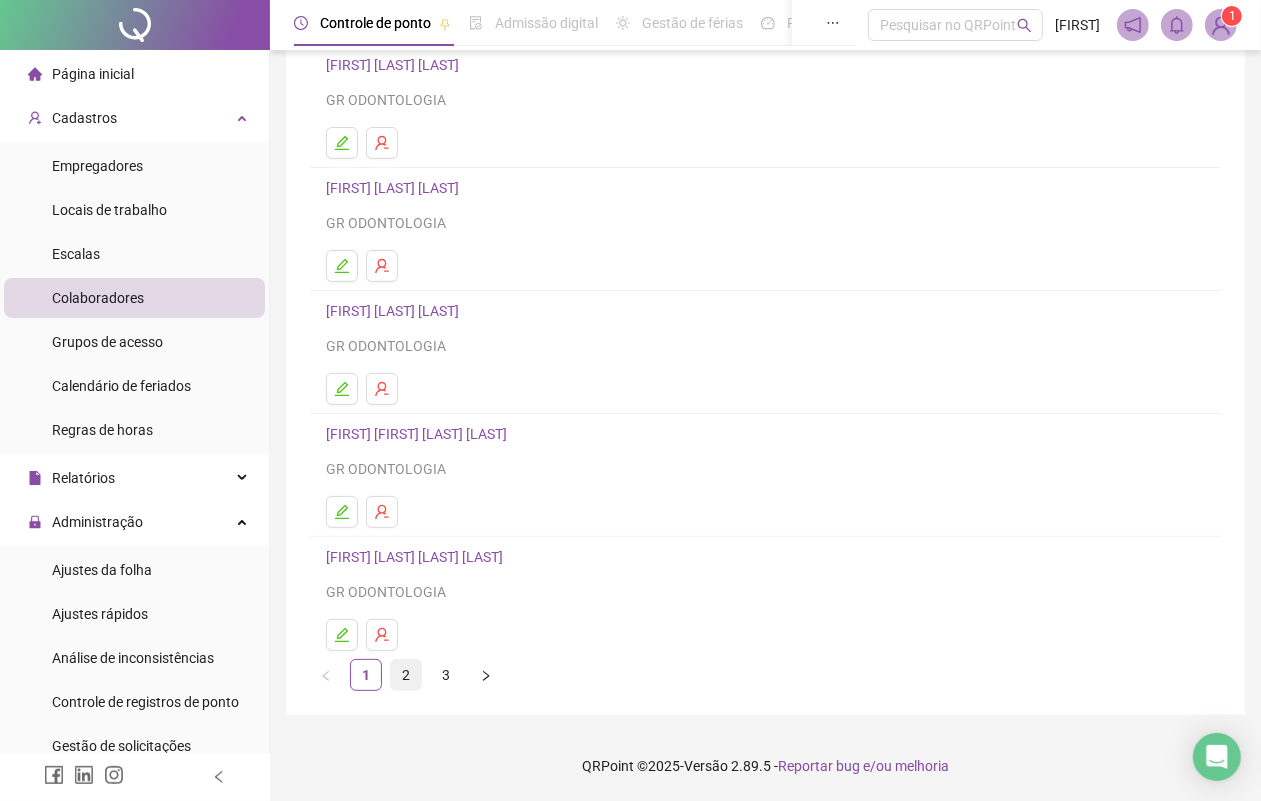 click on "2" at bounding box center (406, 675) 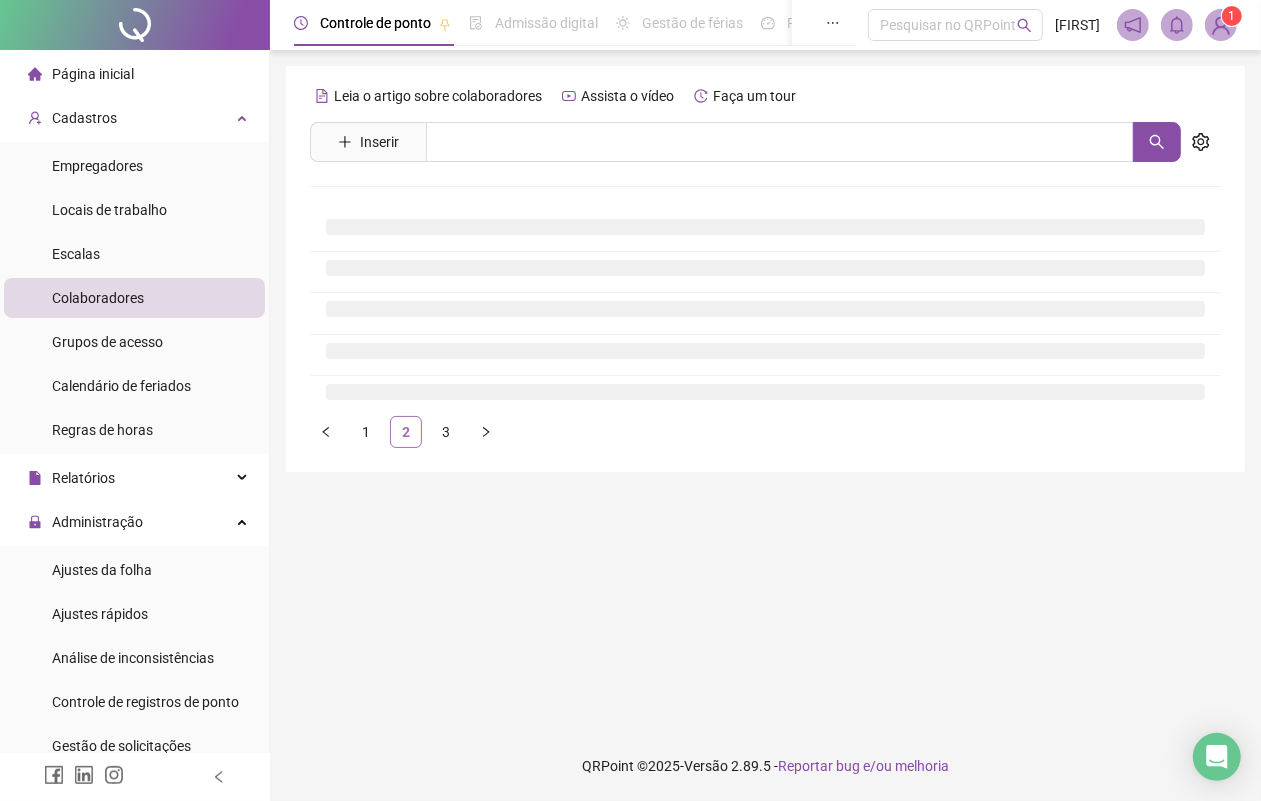 scroll, scrollTop: 0, scrollLeft: 0, axis: both 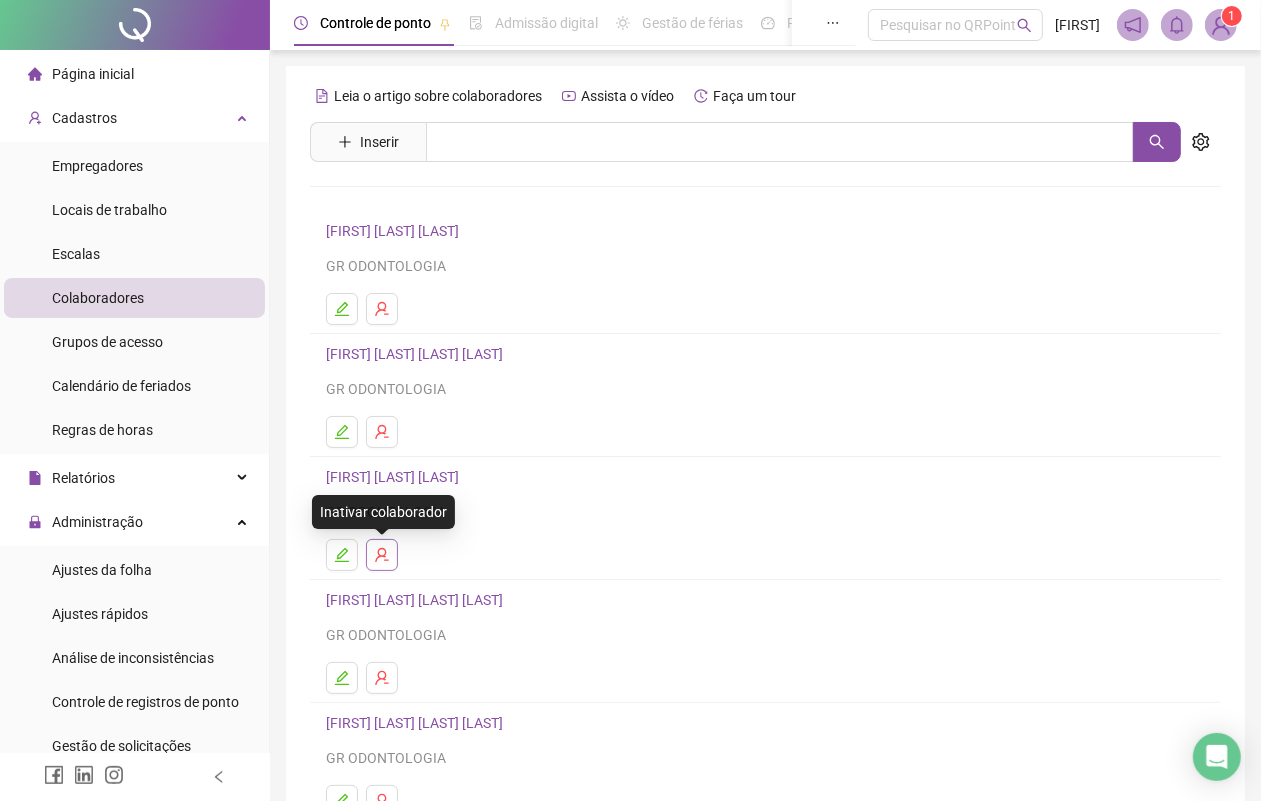 click 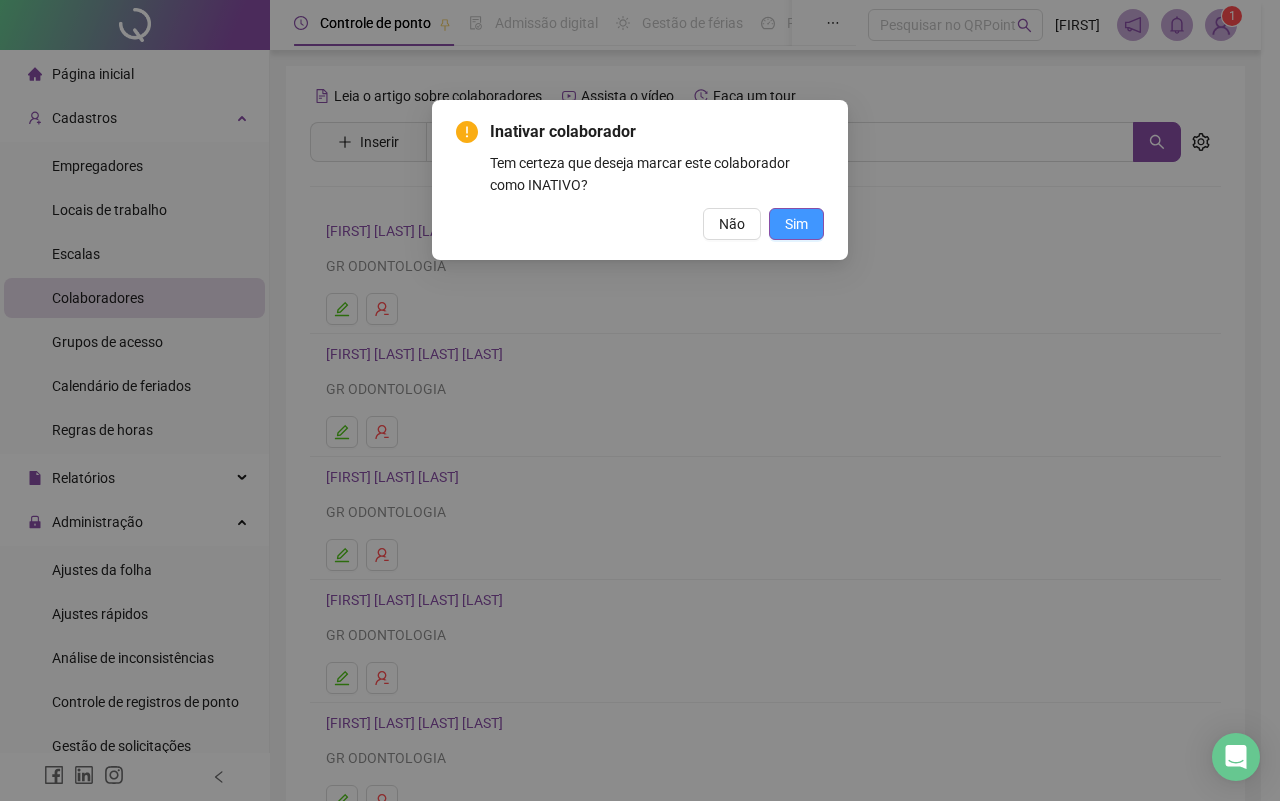 click on "Sim" at bounding box center (796, 224) 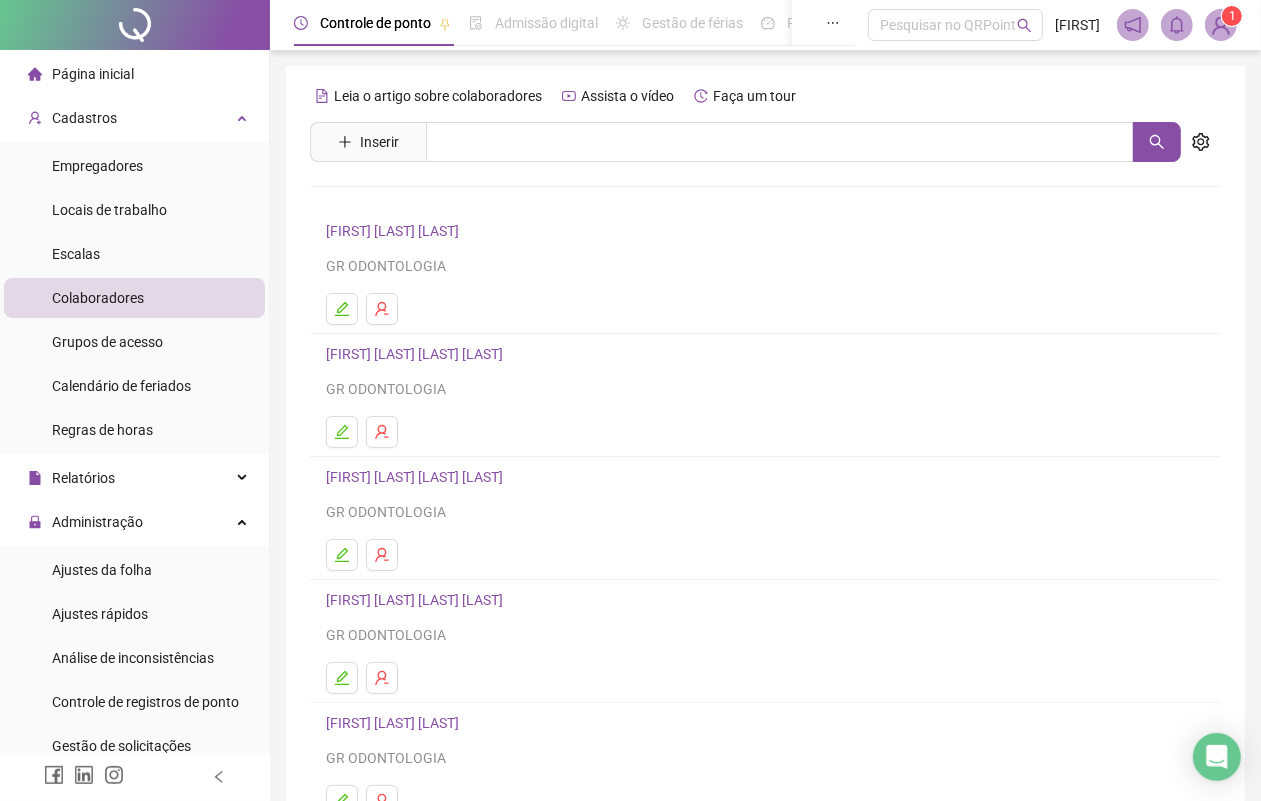 scroll, scrollTop: 125, scrollLeft: 0, axis: vertical 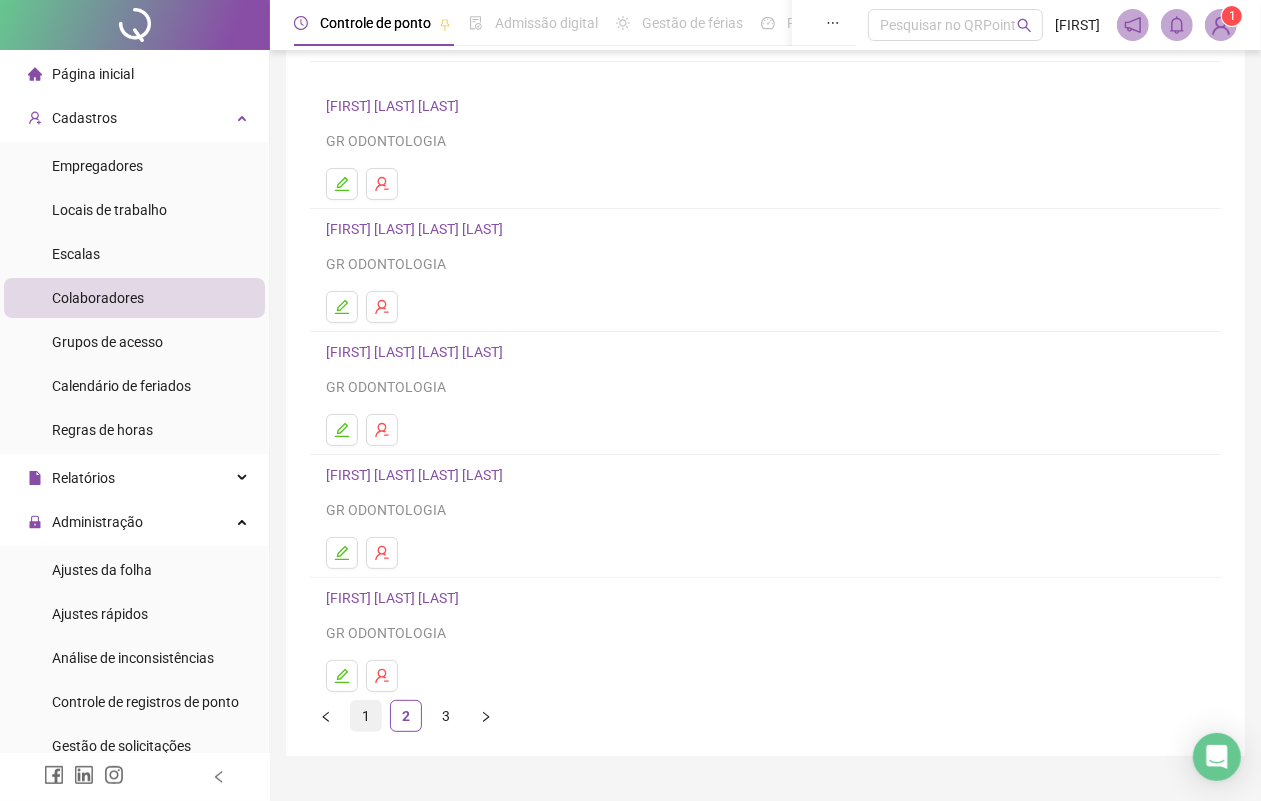 click on "1" at bounding box center (366, 716) 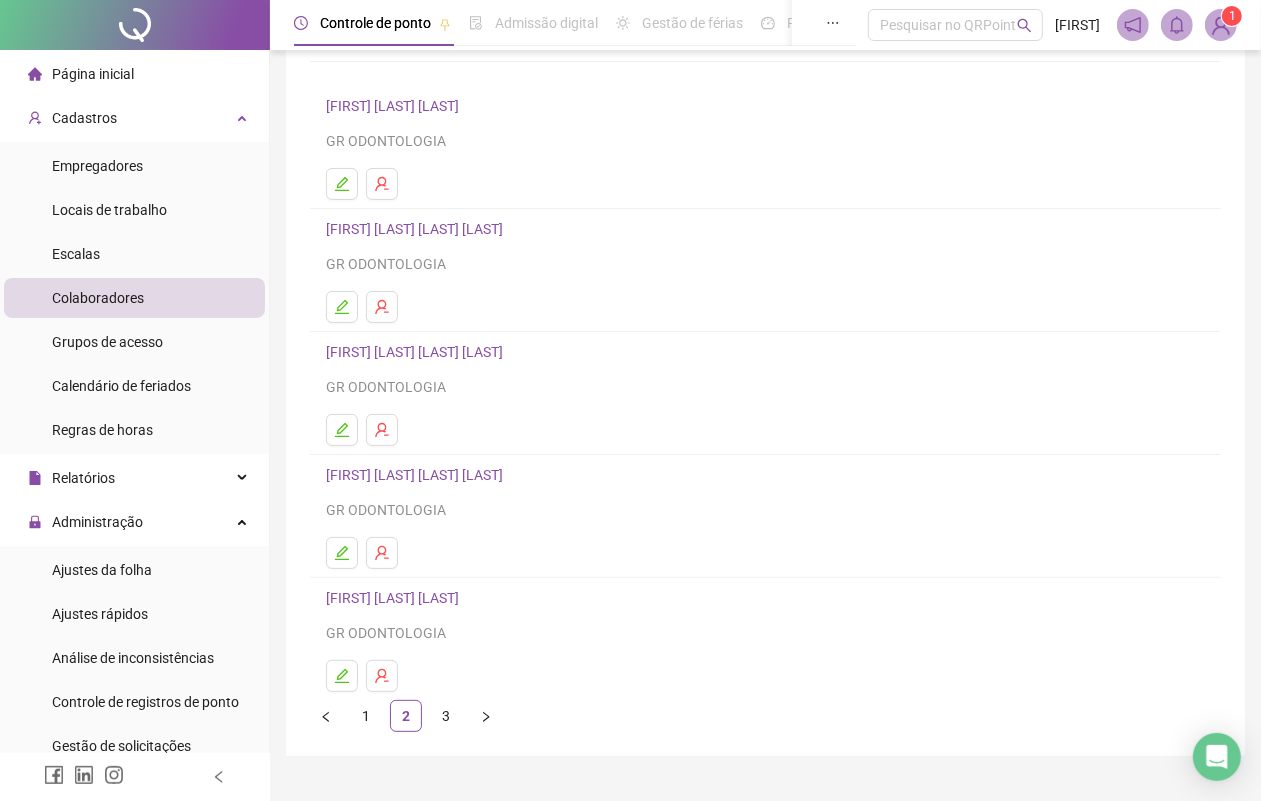 scroll, scrollTop: 0, scrollLeft: 0, axis: both 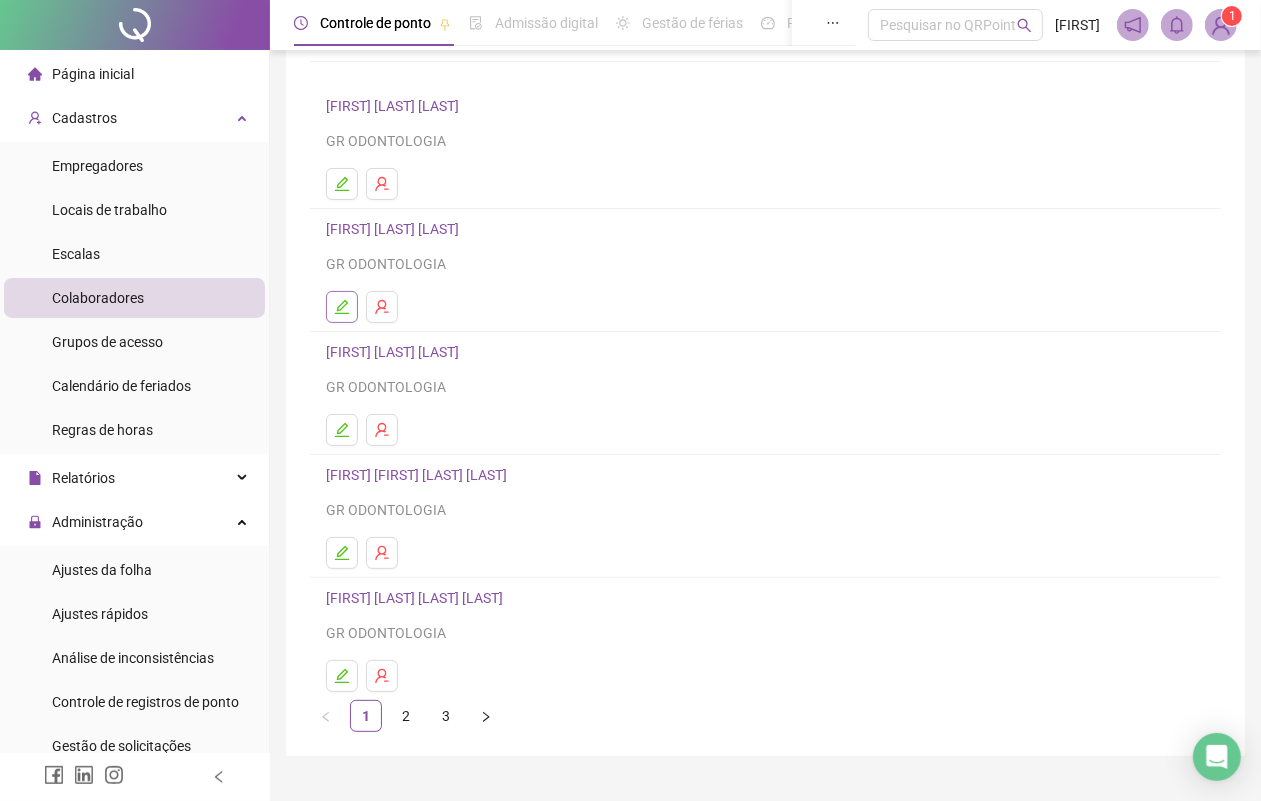 click at bounding box center (342, 307) 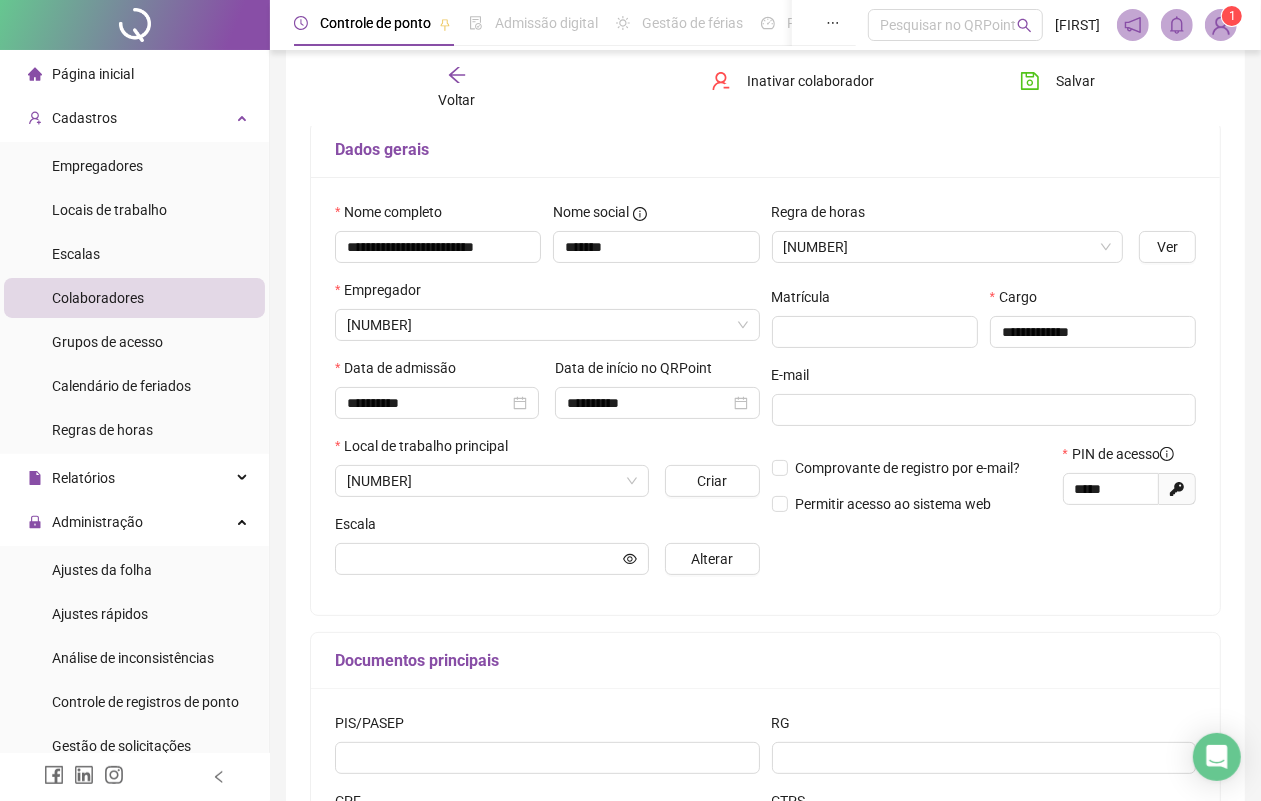 scroll, scrollTop: 135, scrollLeft: 0, axis: vertical 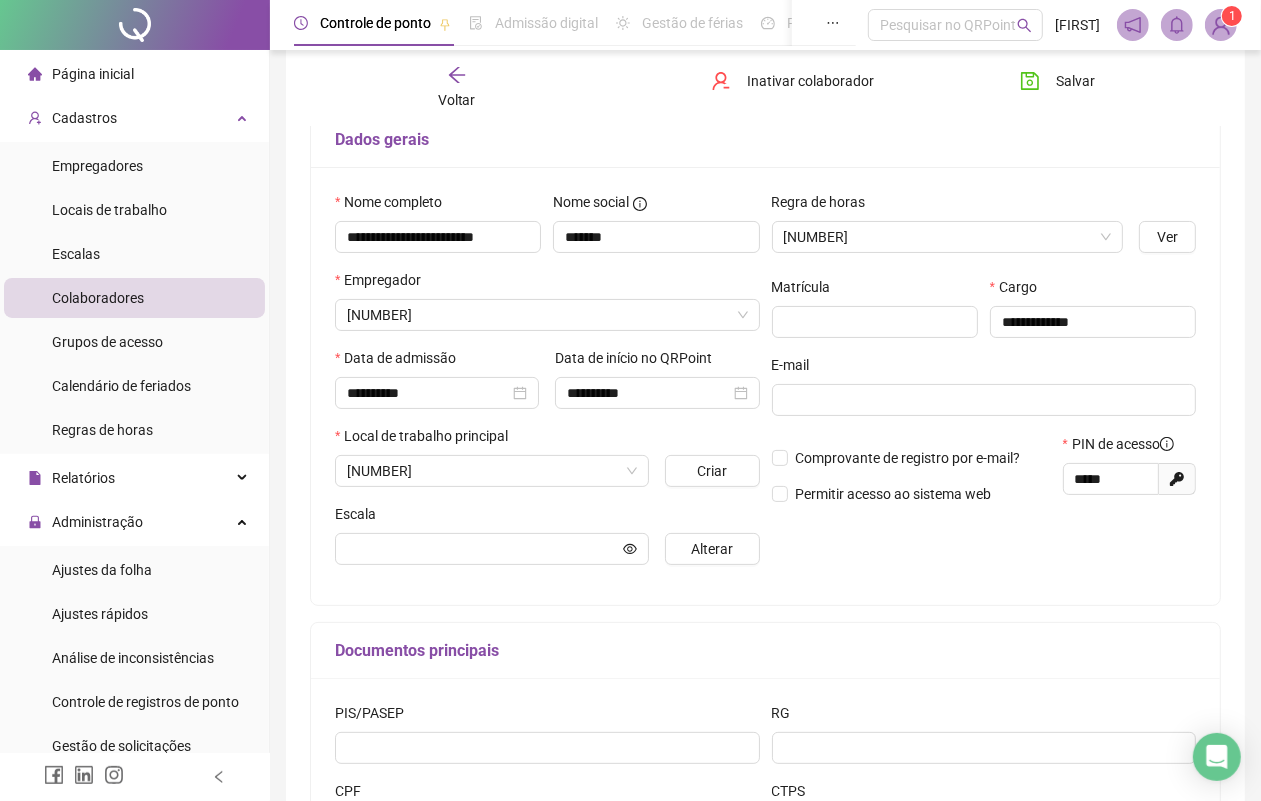 type on "**********" 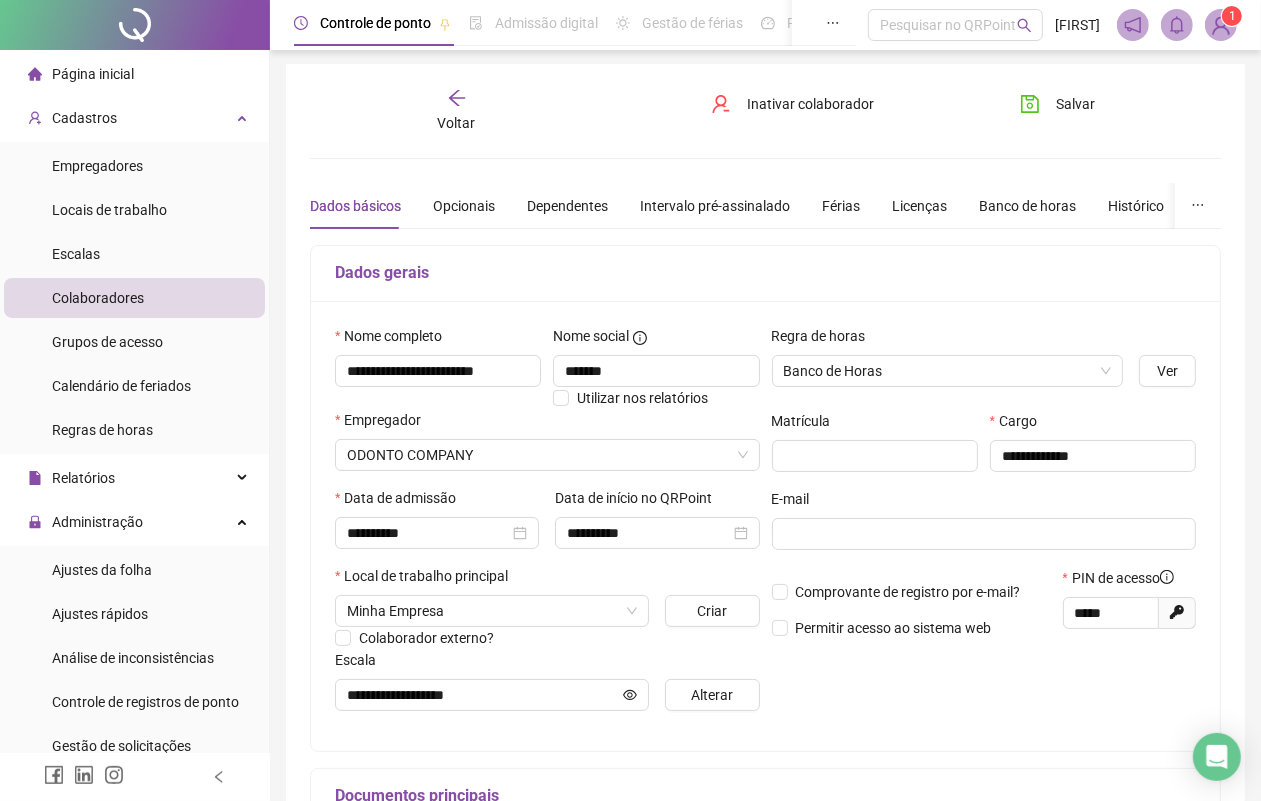 scroll, scrollTop: 0, scrollLeft: 0, axis: both 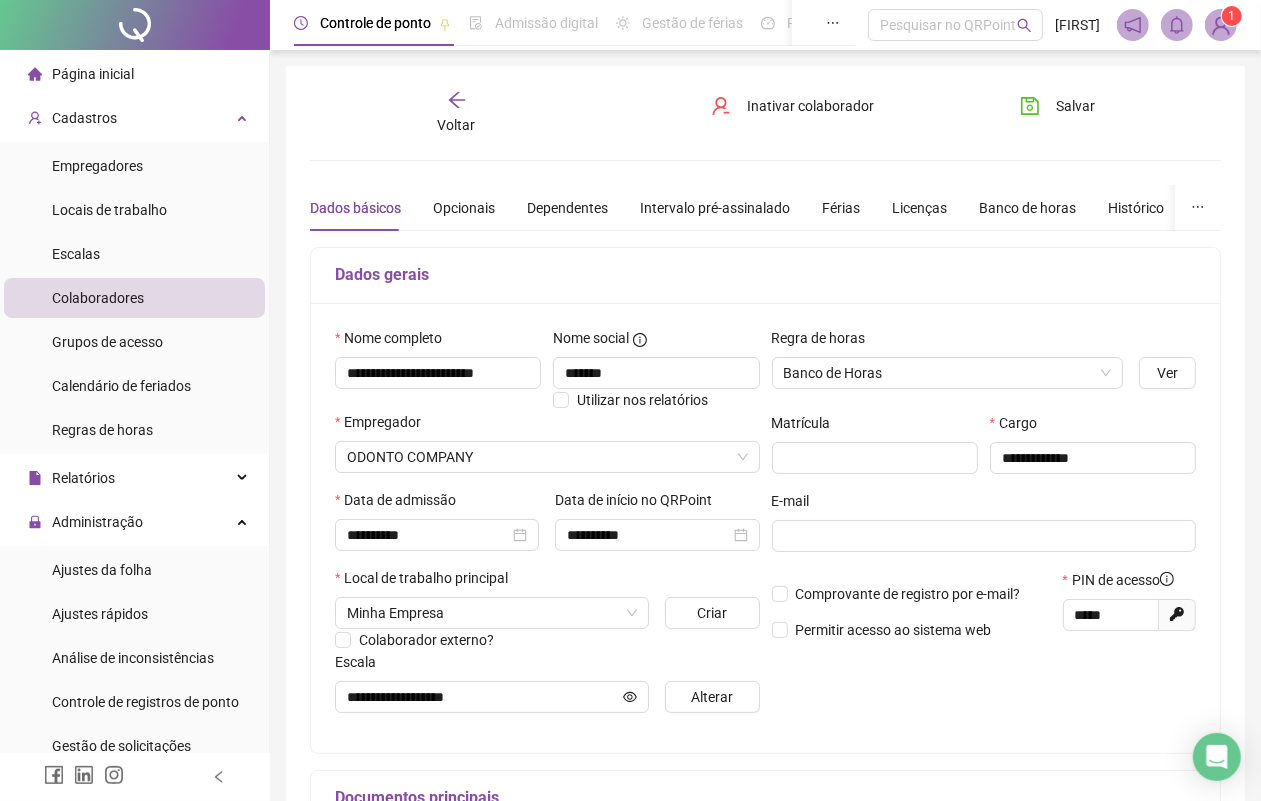 click on "Colaboradores" at bounding box center (98, 298) 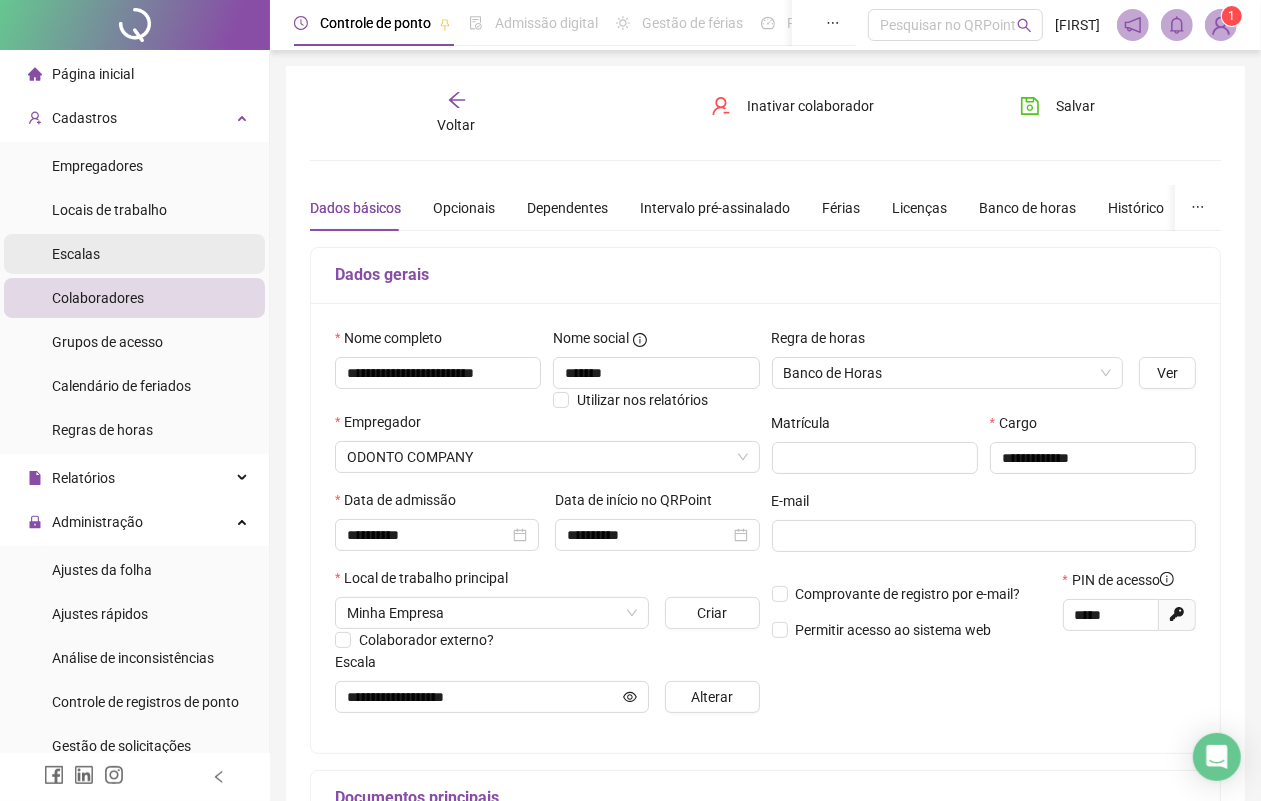 click on "Escalas" at bounding box center (76, 254) 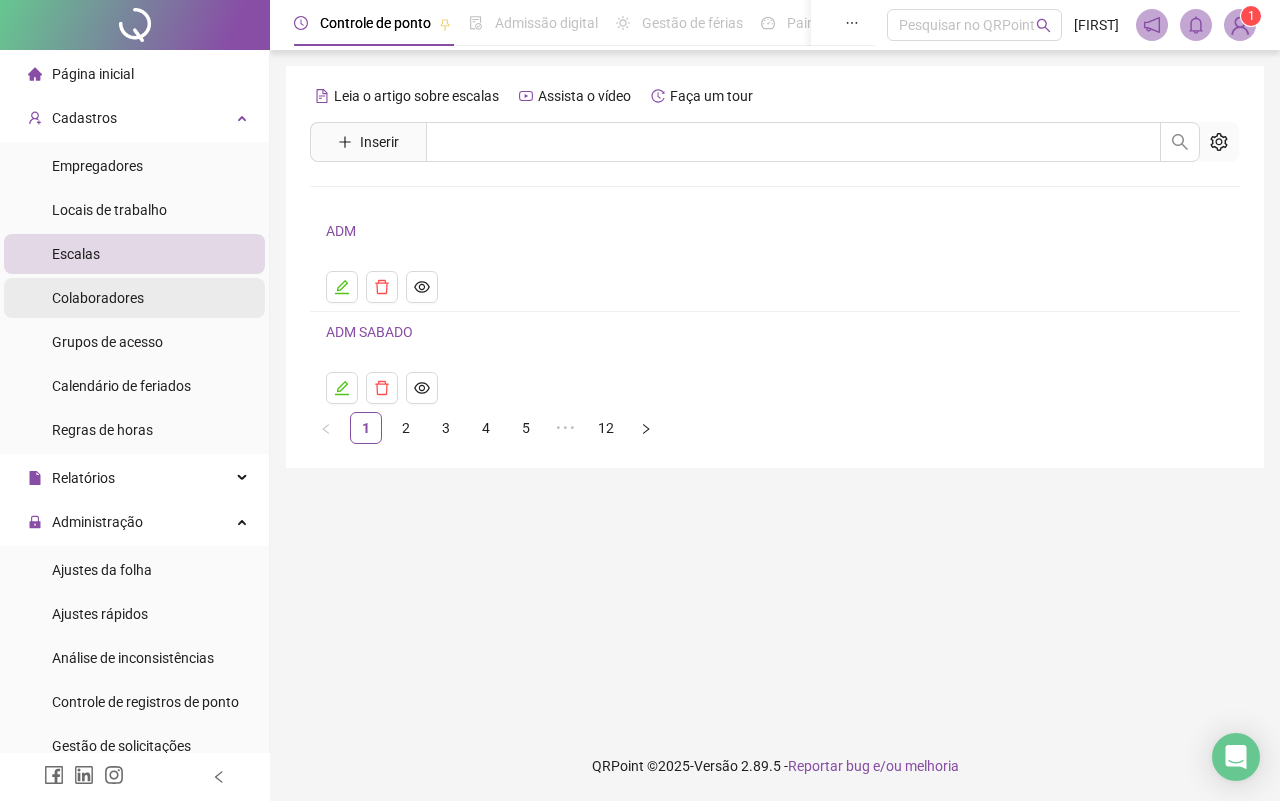 click on "Colaboradores" at bounding box center (98, 298) 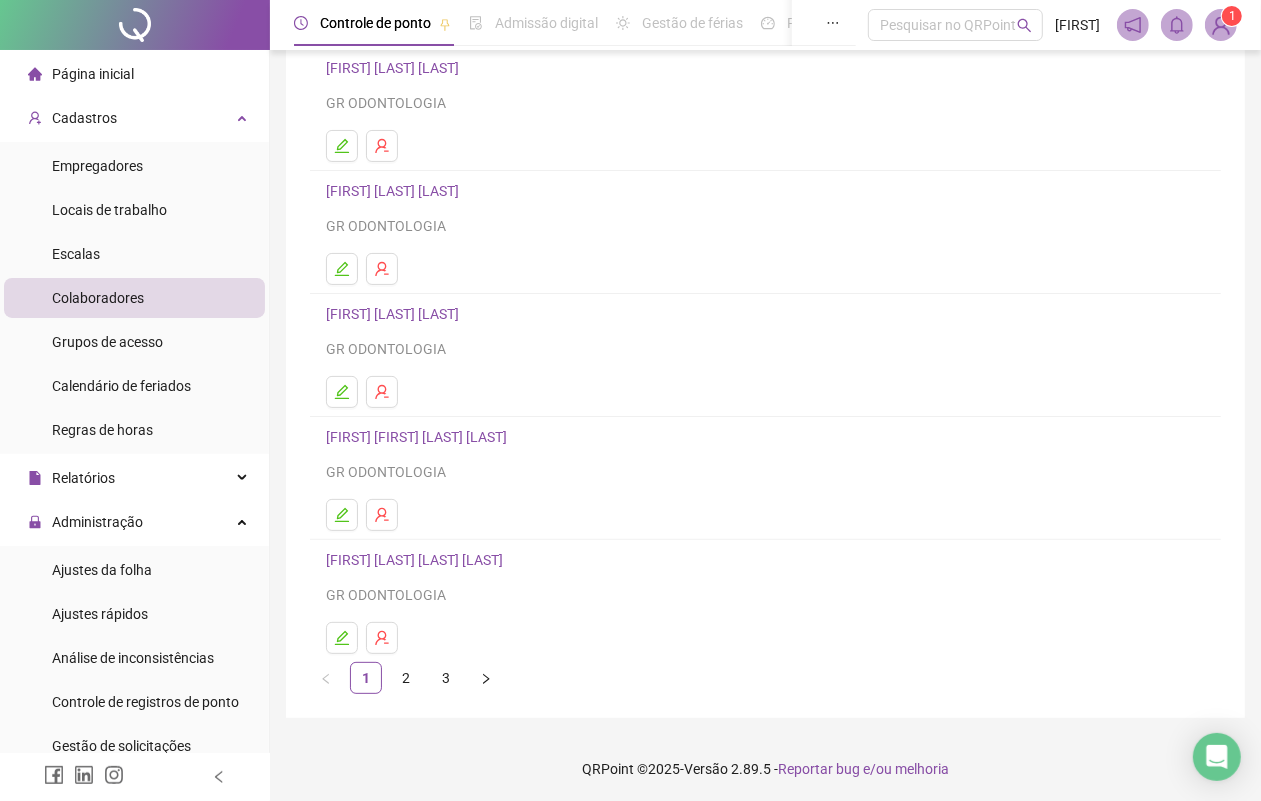 scroll, scrollTop: 170, scrollLeft: 0, axis: vertical 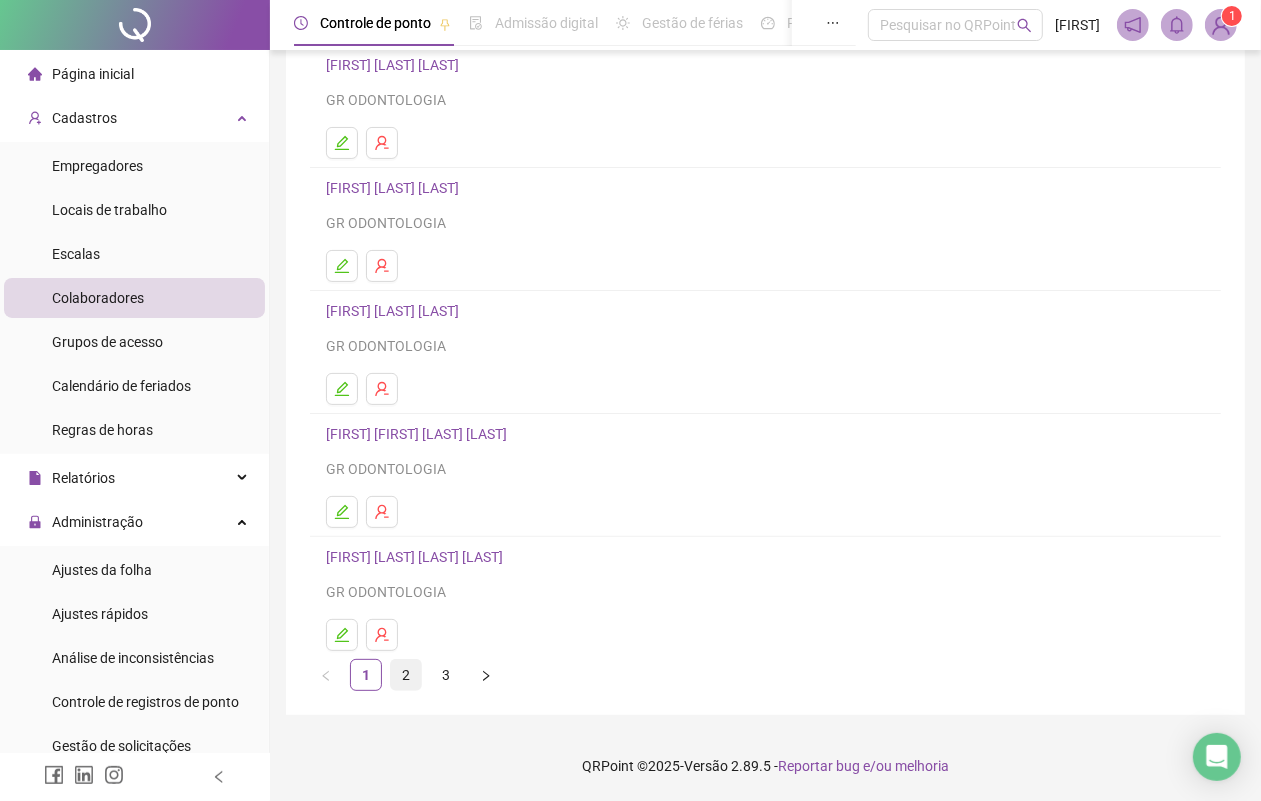 click on "2" at bounding box center [406, 675] 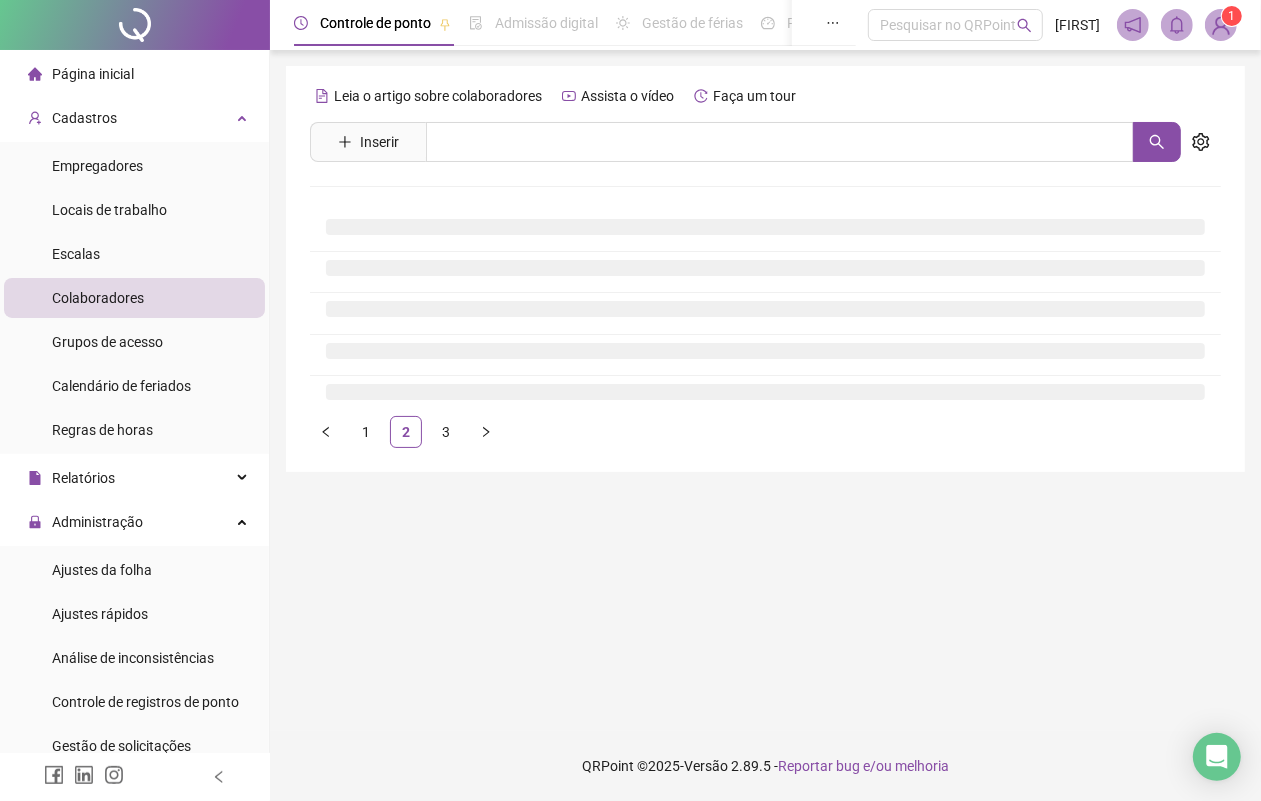 scroll, scrollTop: 0, scrollLeft: 0, axis: both 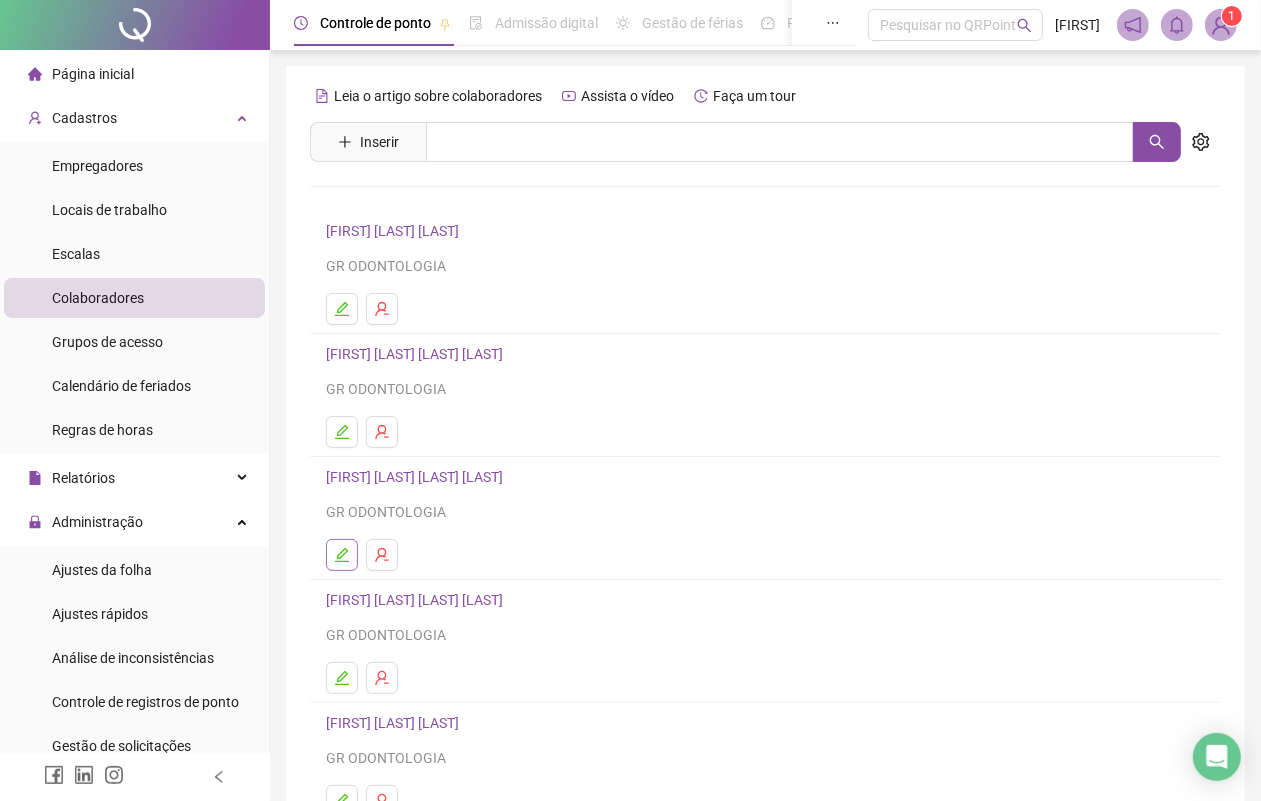 click 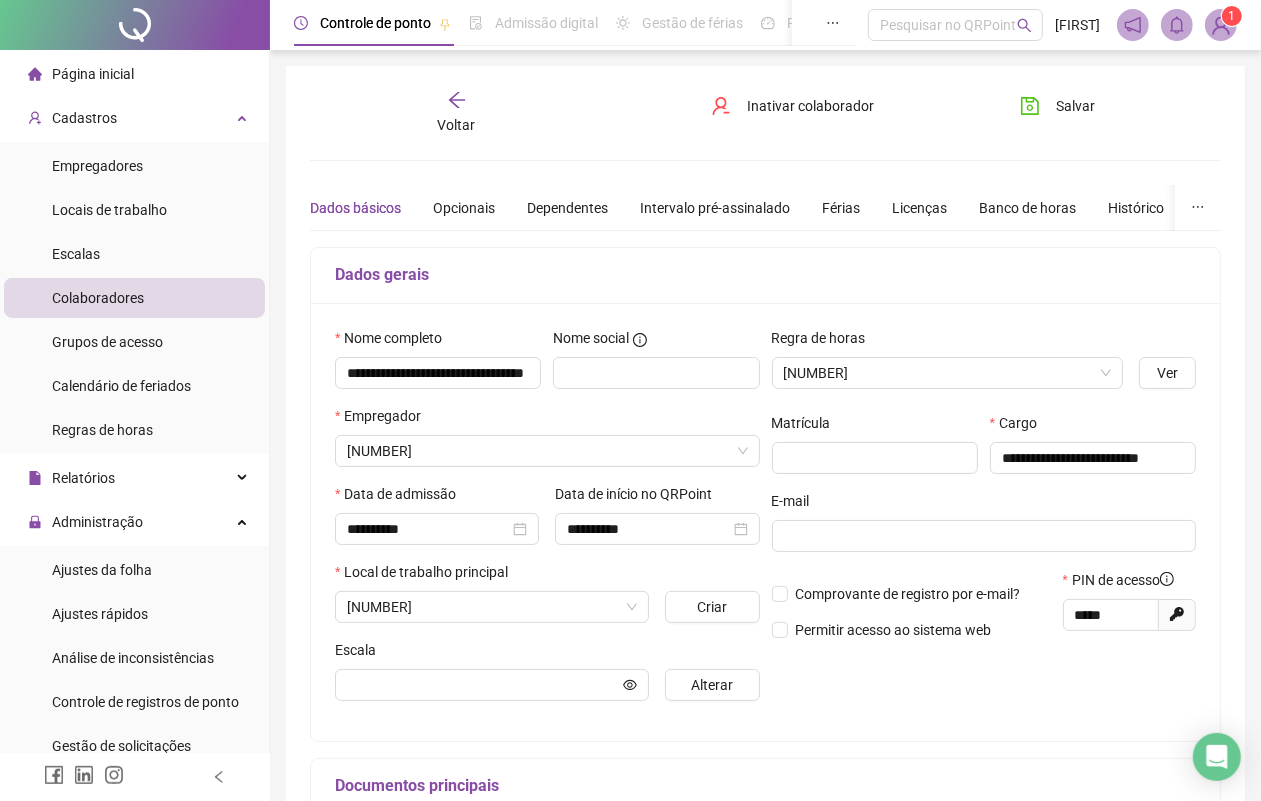 type on "**********" 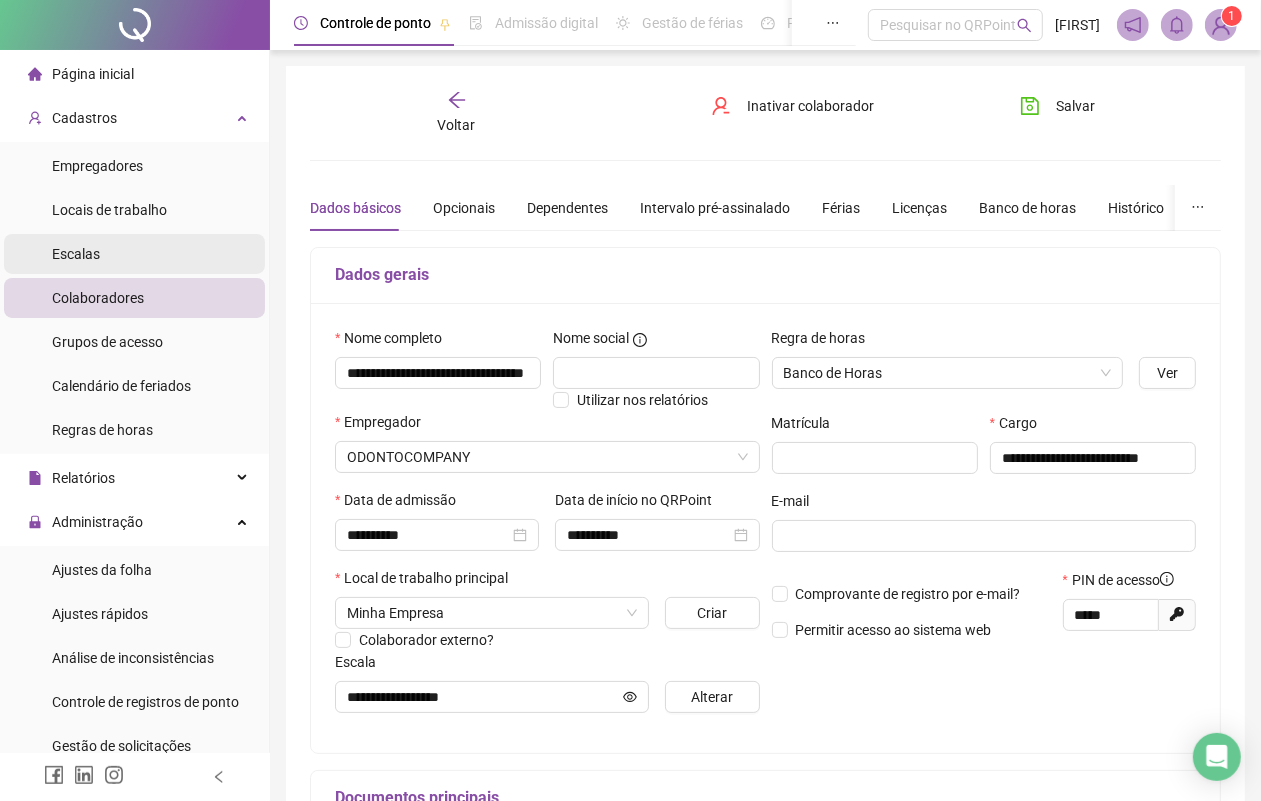 click on "Escalas" at bounding box center [134, 254] 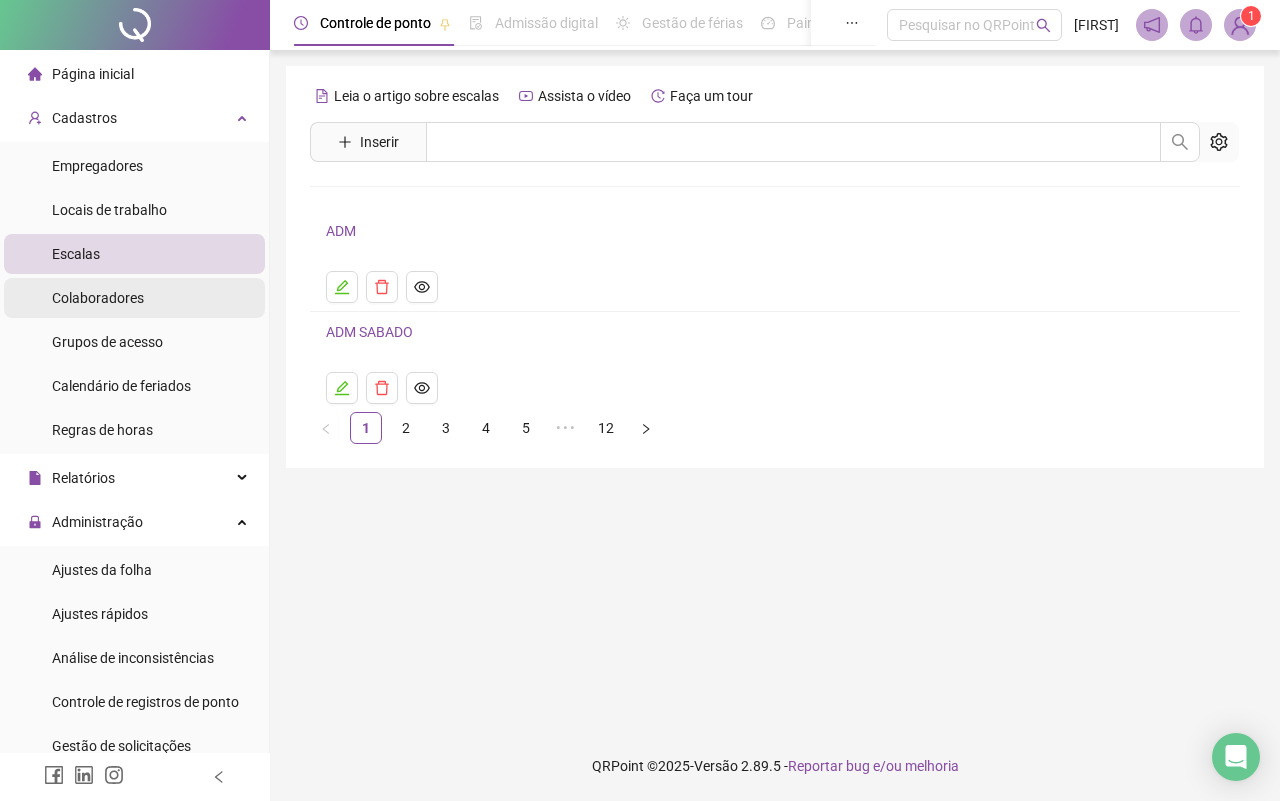 click on "Colaboradores" at bounding box center (98, 298) 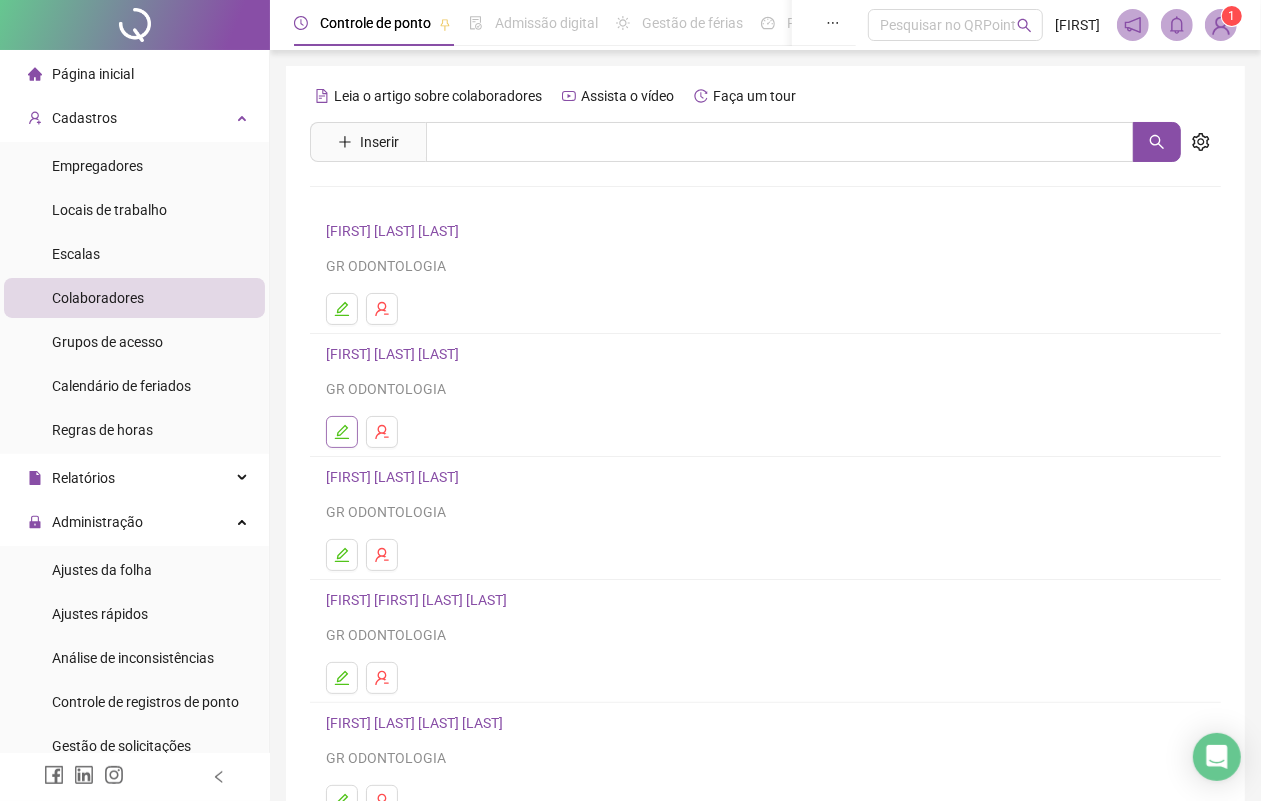 click 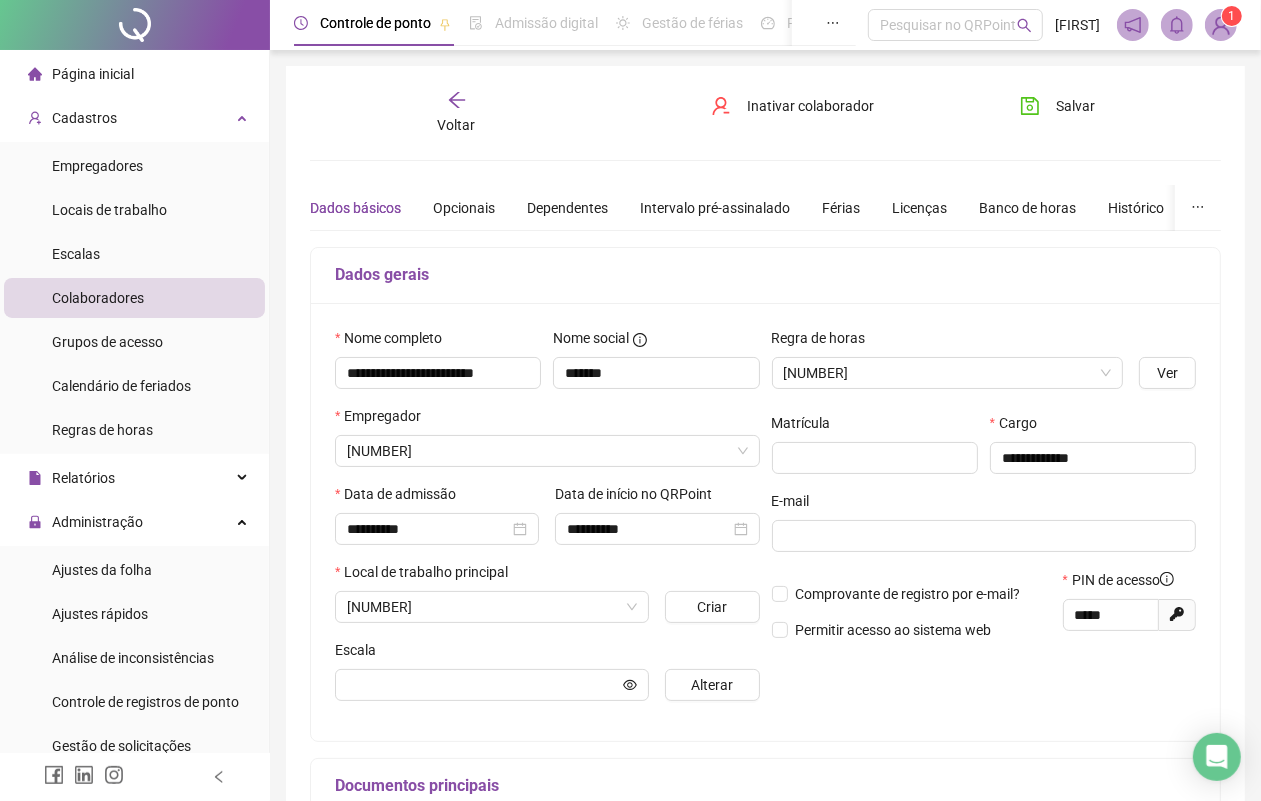 type on "**********" 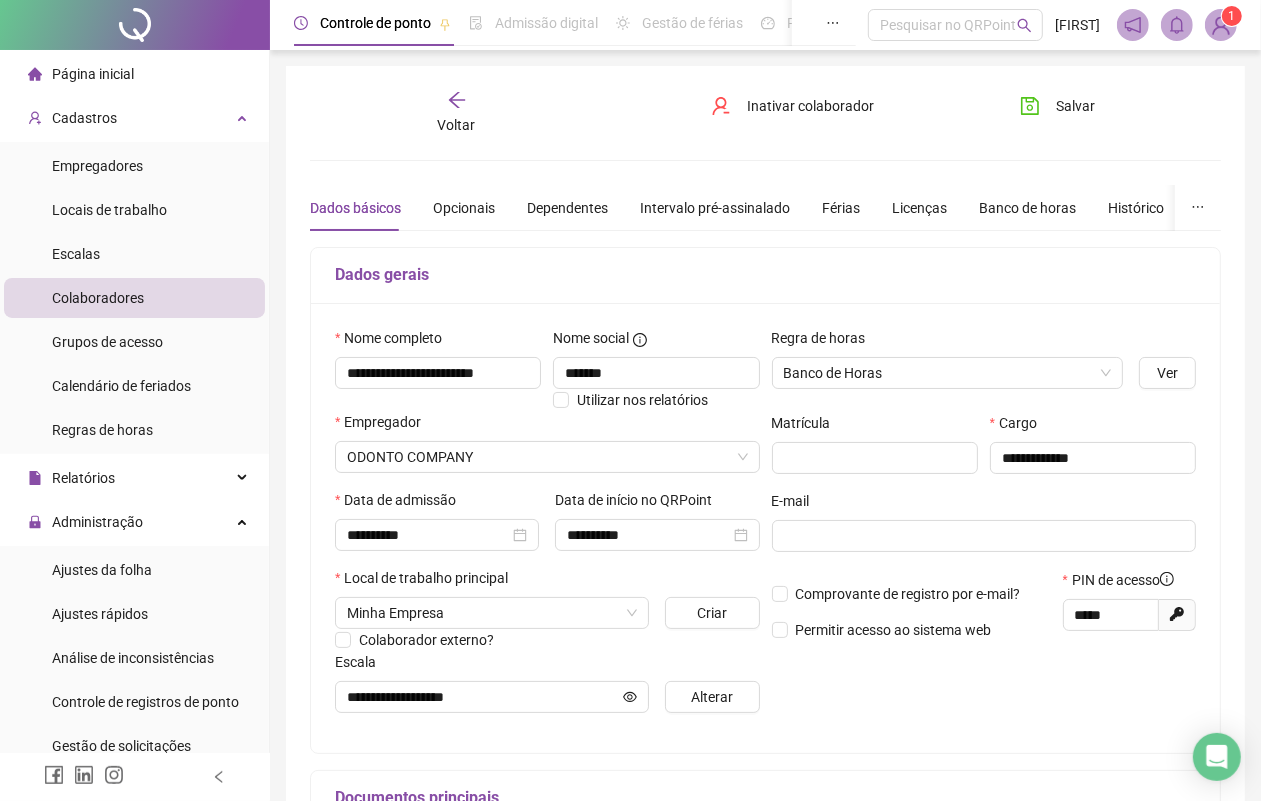 click 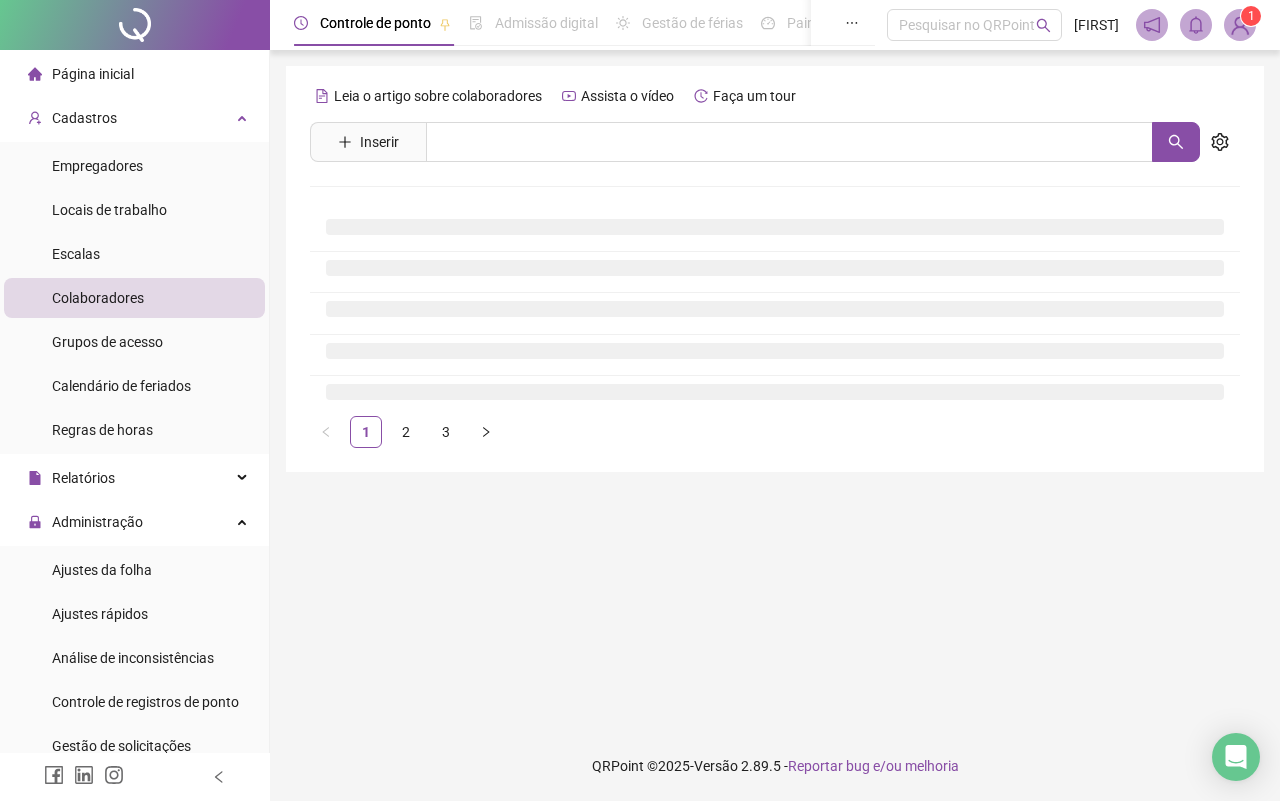 drag, startPoint x: 70, startPoint y: 80, endPoint x: 280, endPoint y: 82, distance: 210.00952 